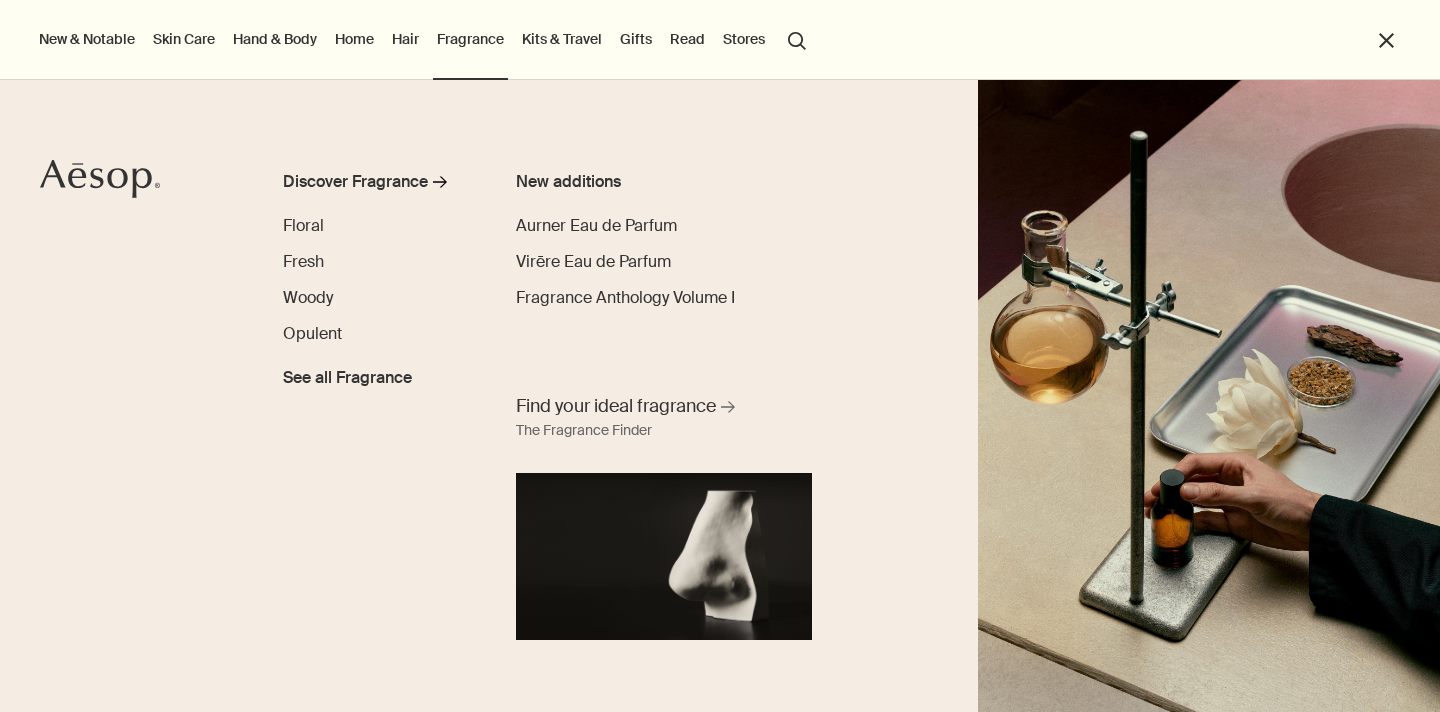 scroll, scrollTop: 0, scrollLeft: 0, axis: both 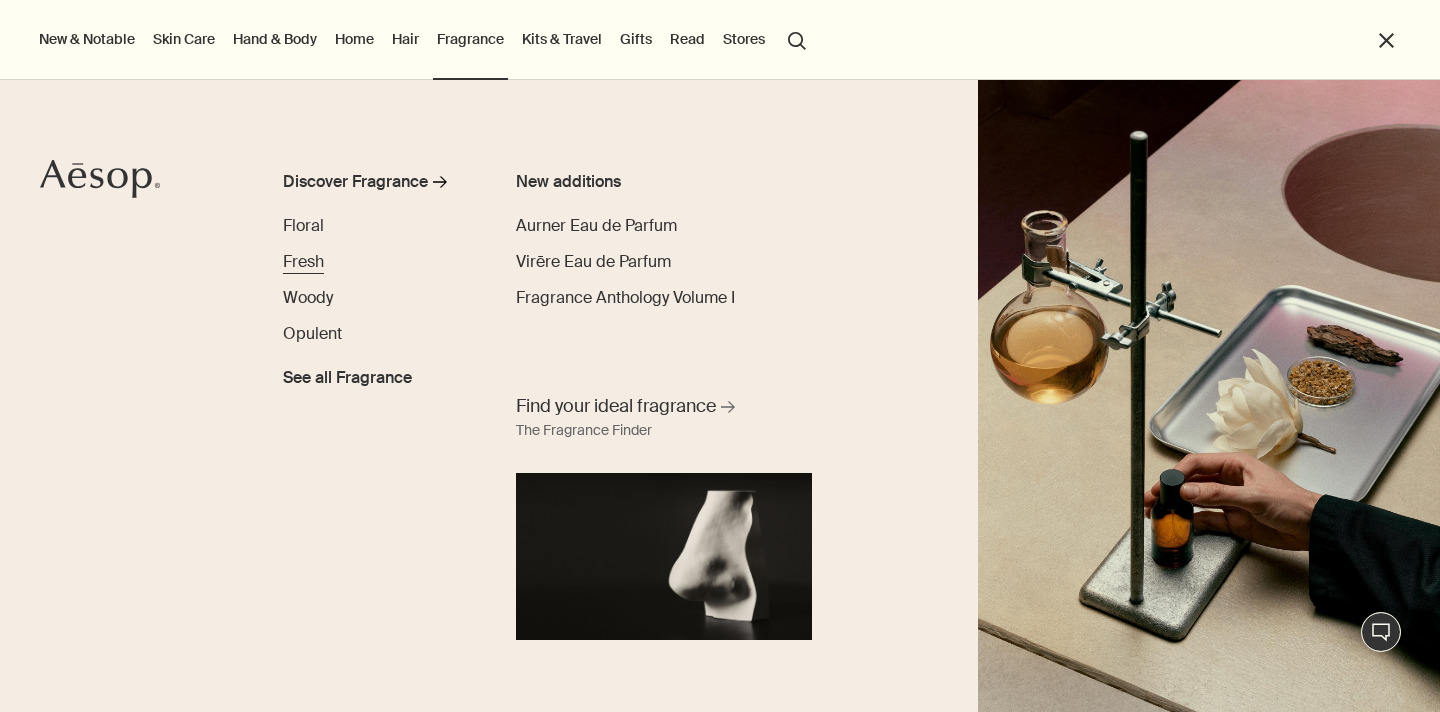 click on "Fresh" at bounding box center (303, 261) 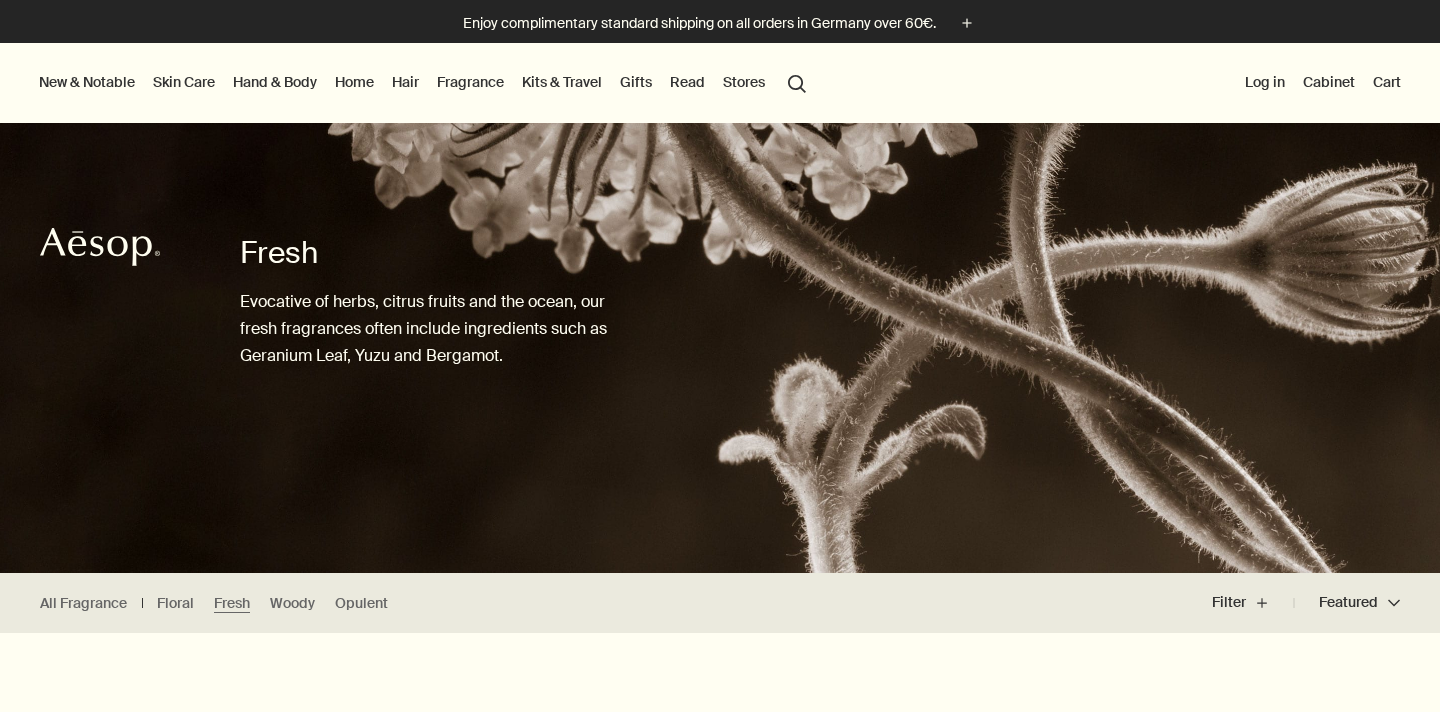 scroll, scrollTop: 0, scrollLeft: 0, axis: both 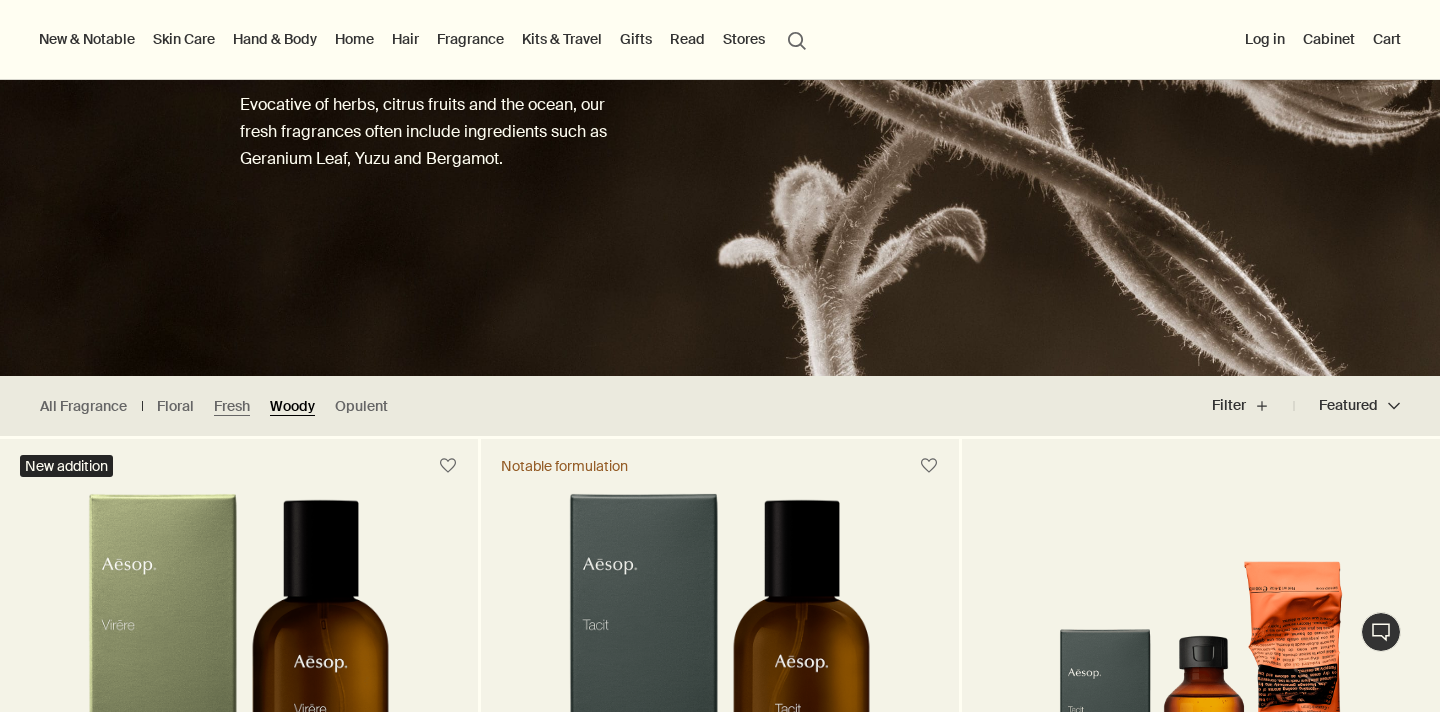 click on "Woody" at bounding box center (292, 406) 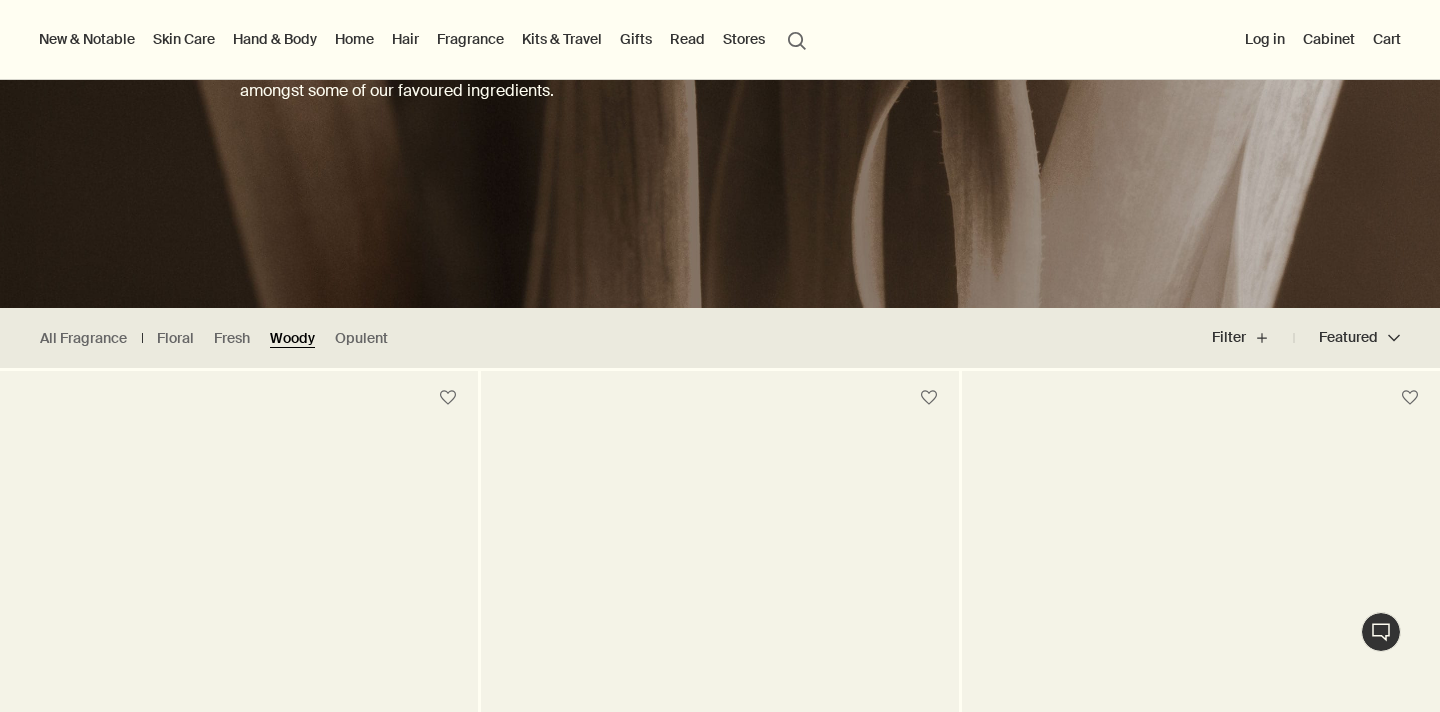 scroll, scrollTop: 262, scrollLeft: 0, axis: vertical 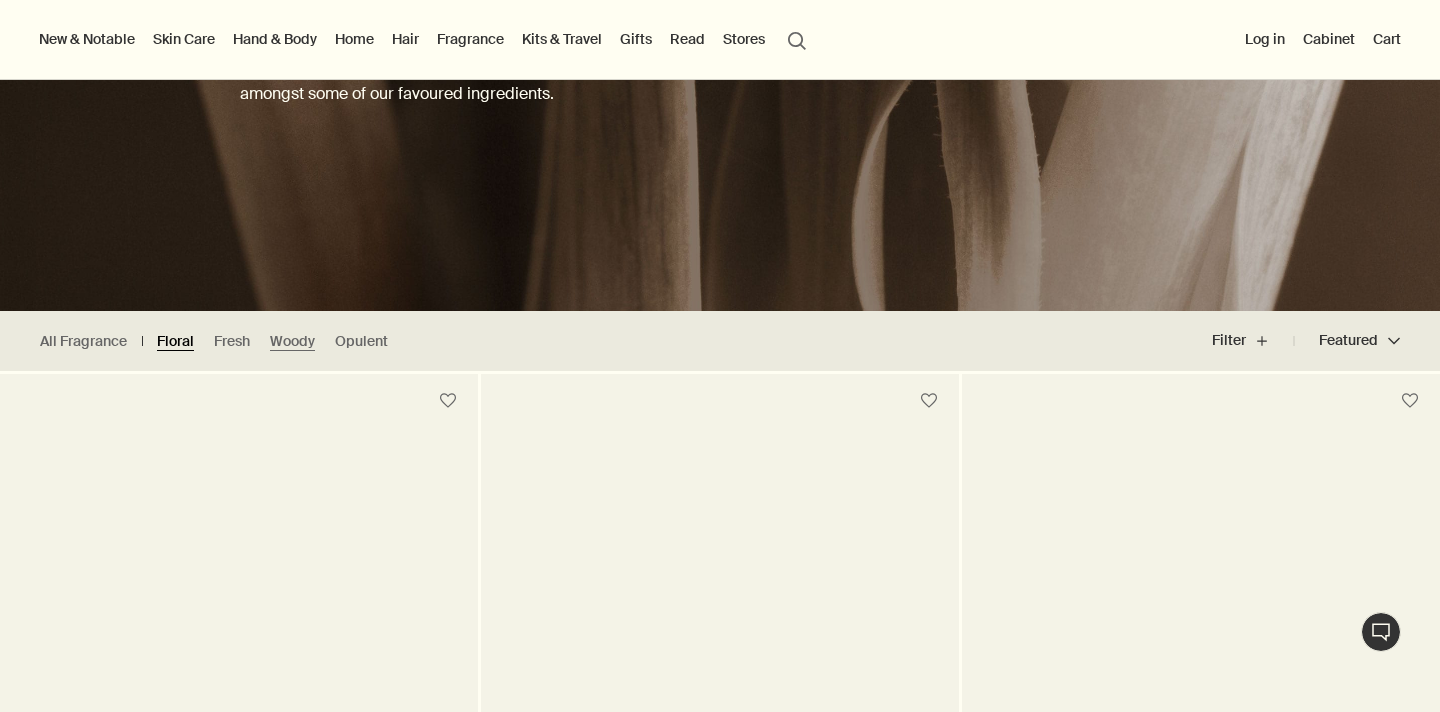 click on "Floral" at bounding box center (175, 341) 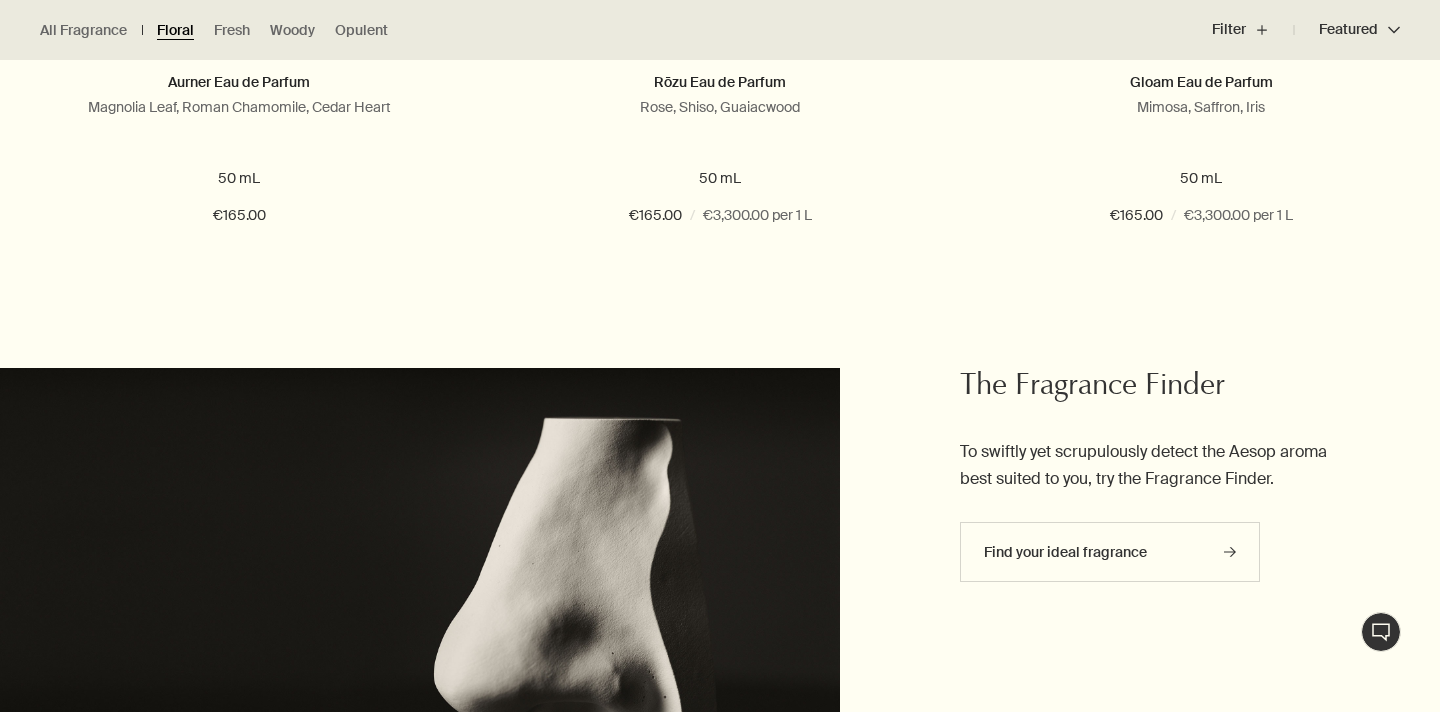 scroll, scrollTop: 1059, scrollLeft: 0, axis: vertical 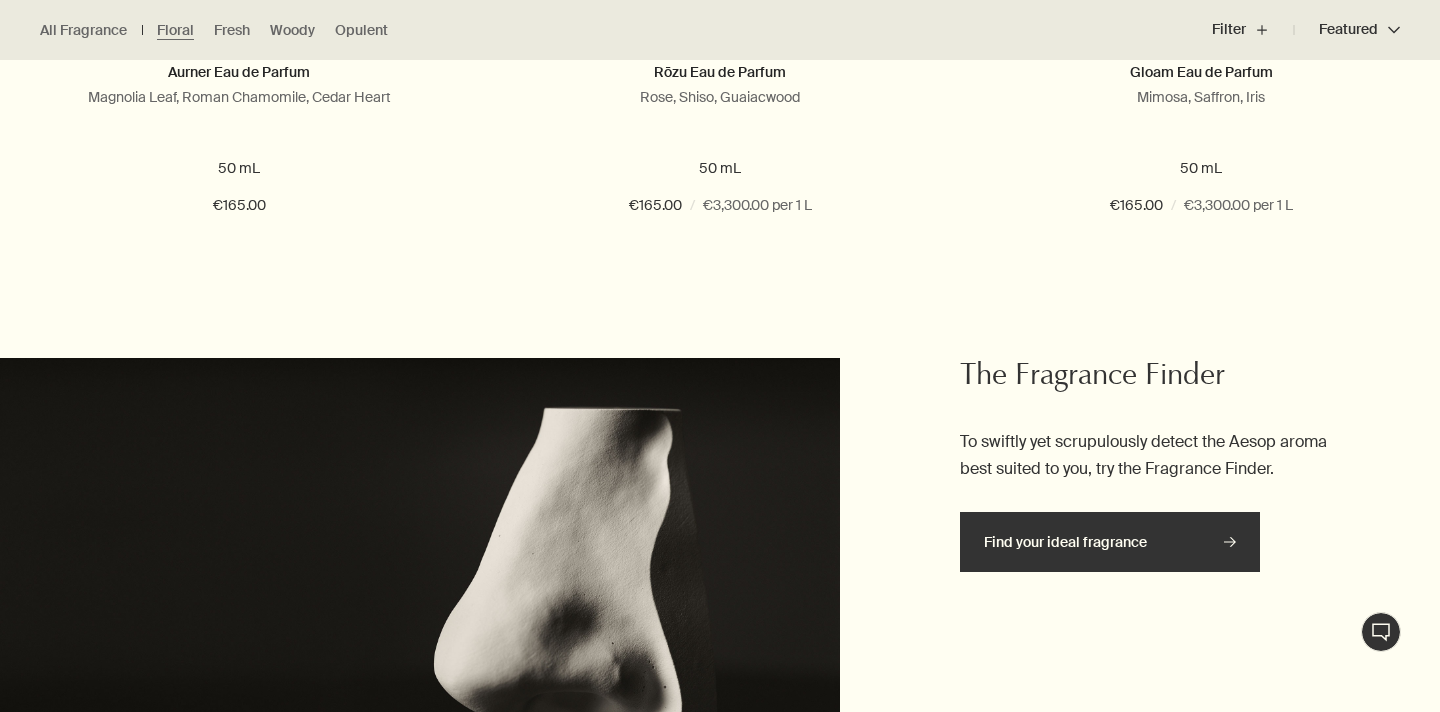 click on "Find your ideal fragrance   rightArrow" at bounding box center (1110, 542) 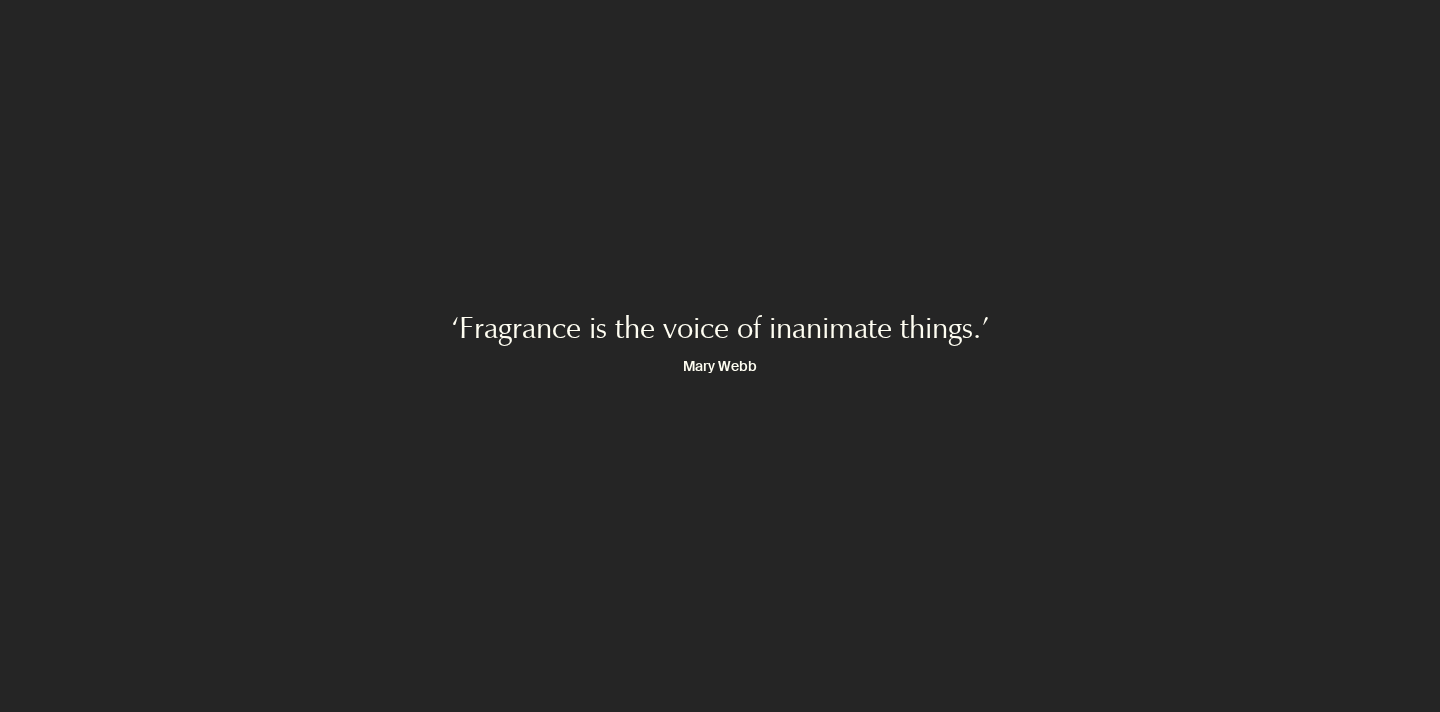 scroll, scrollTop: 0, scrollLeft: 0, axis: both 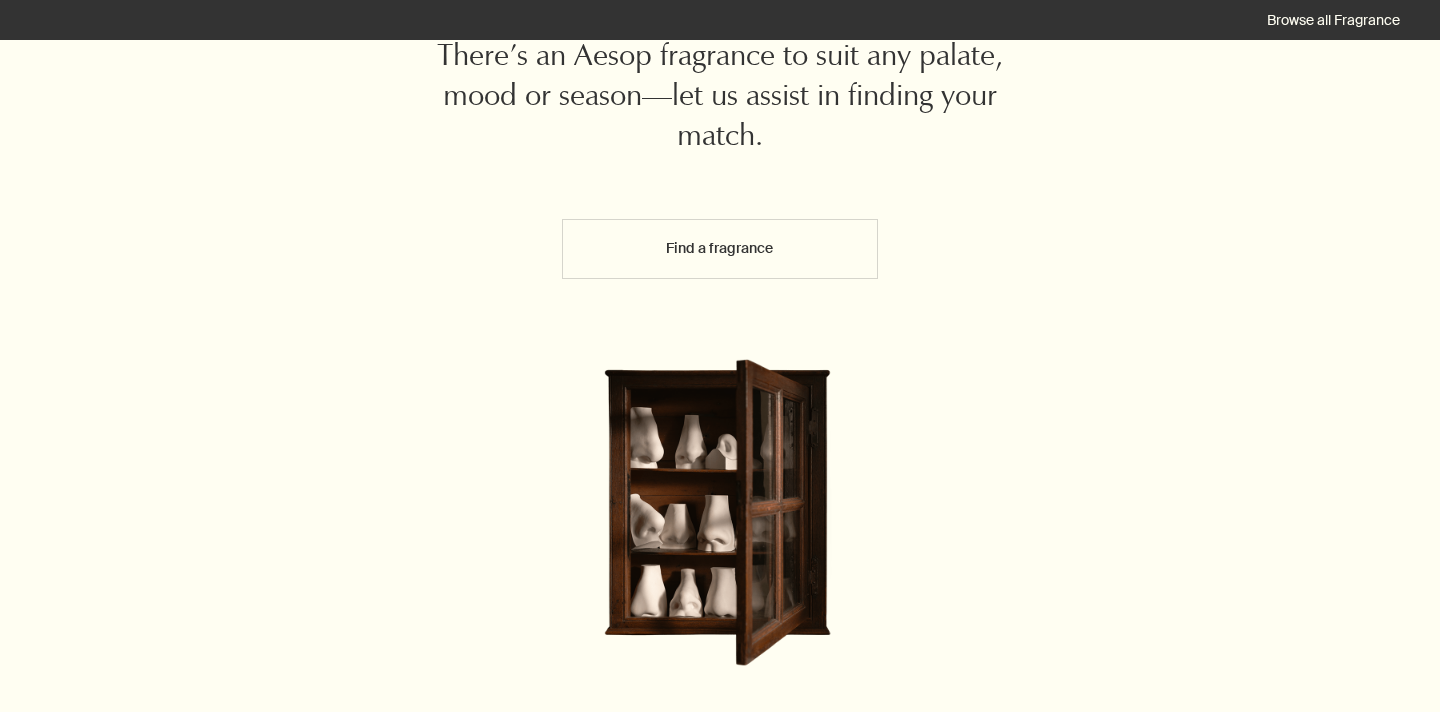 click on "Find a fragrance" at bounding box center [720, 249] 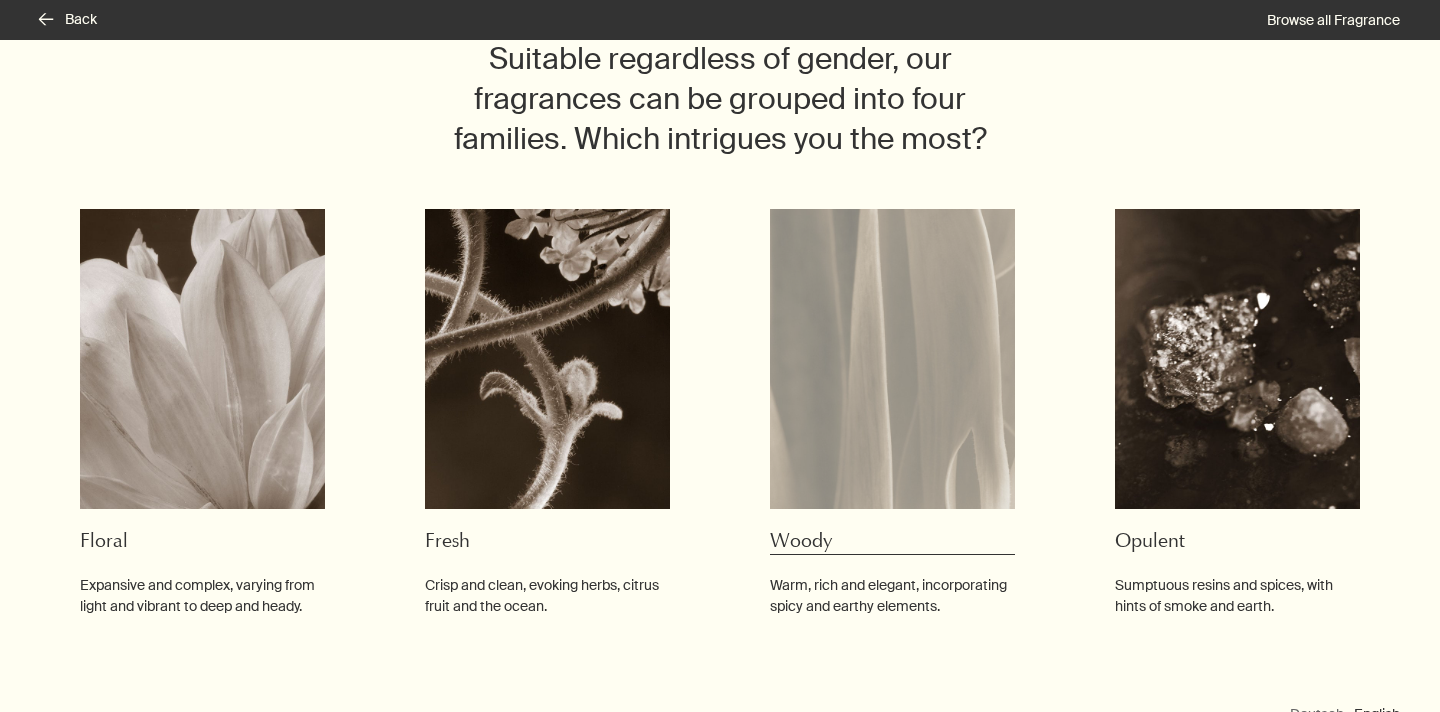 scroll, scrollTop: 187, scrollLeft: 0, axis: vertical 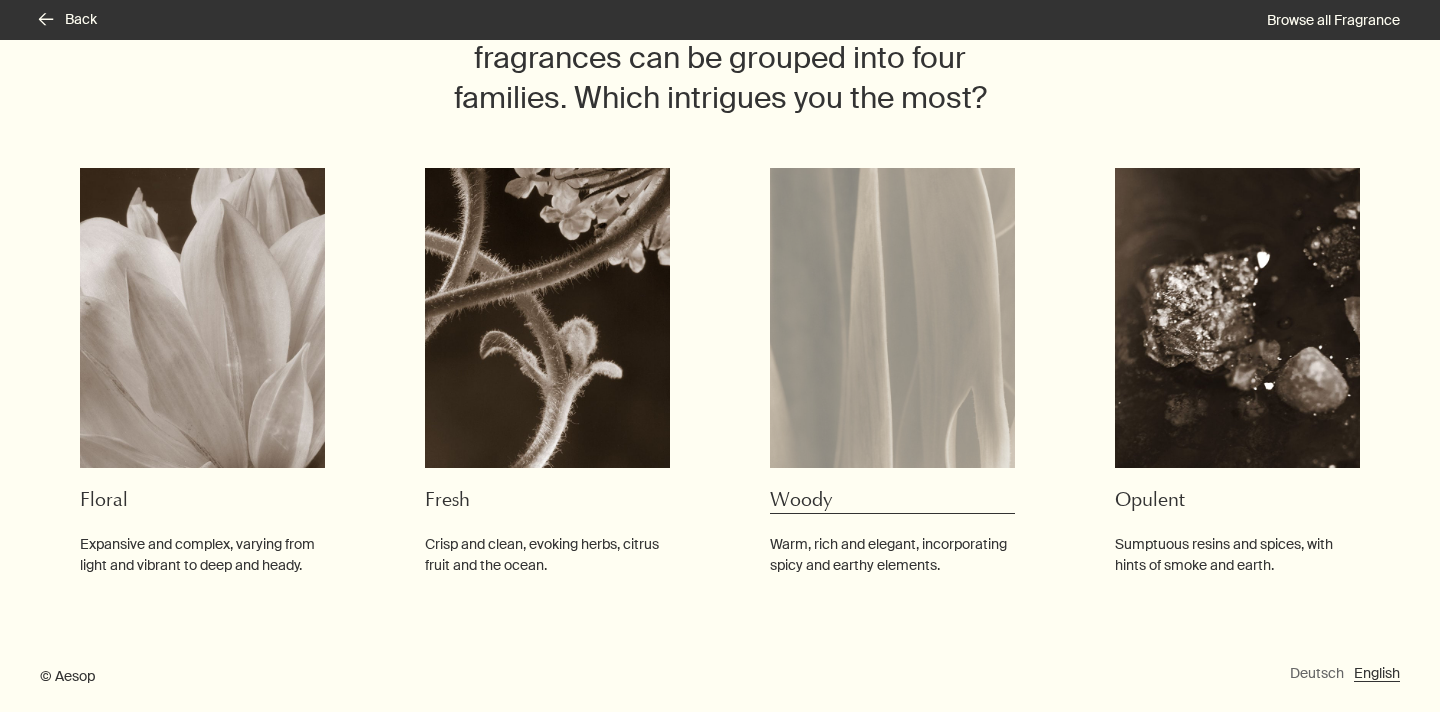 click at bounding box center [202, 318] 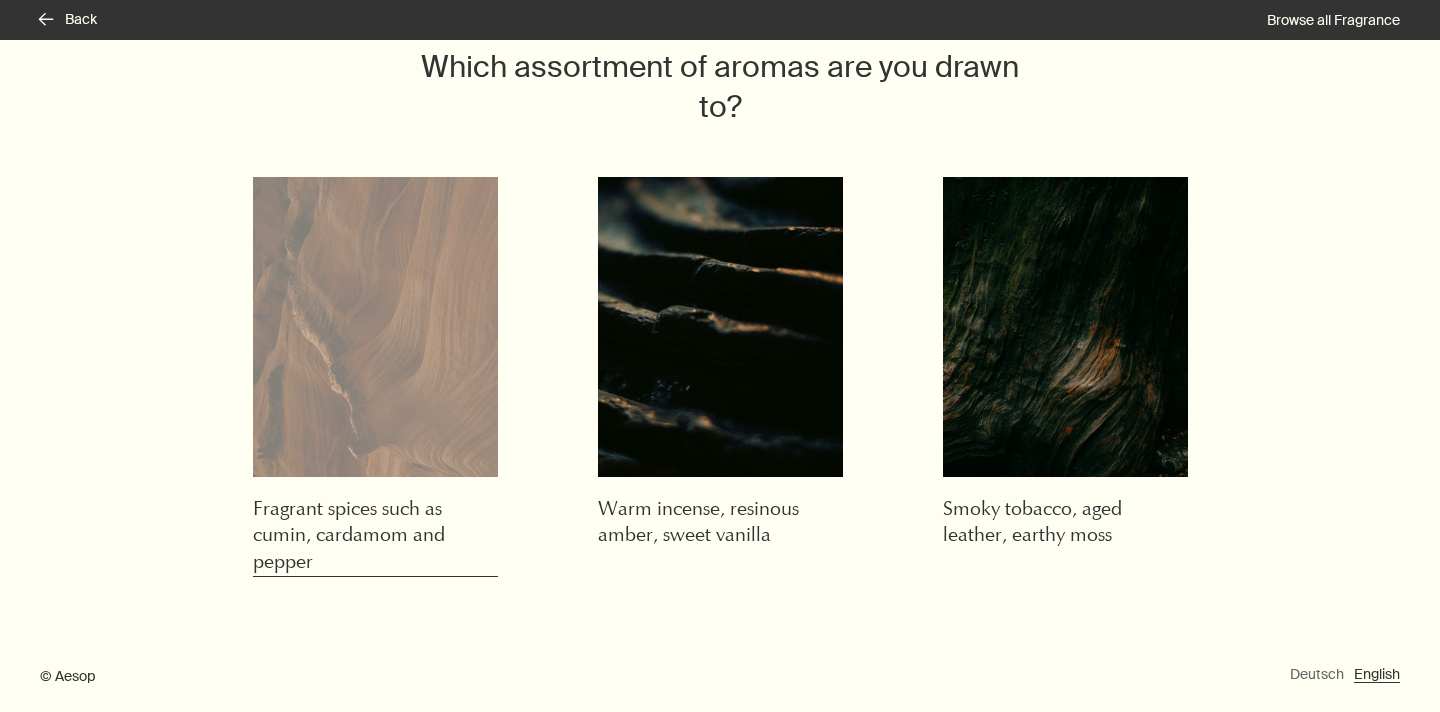 click at bounding box center (375, 327) 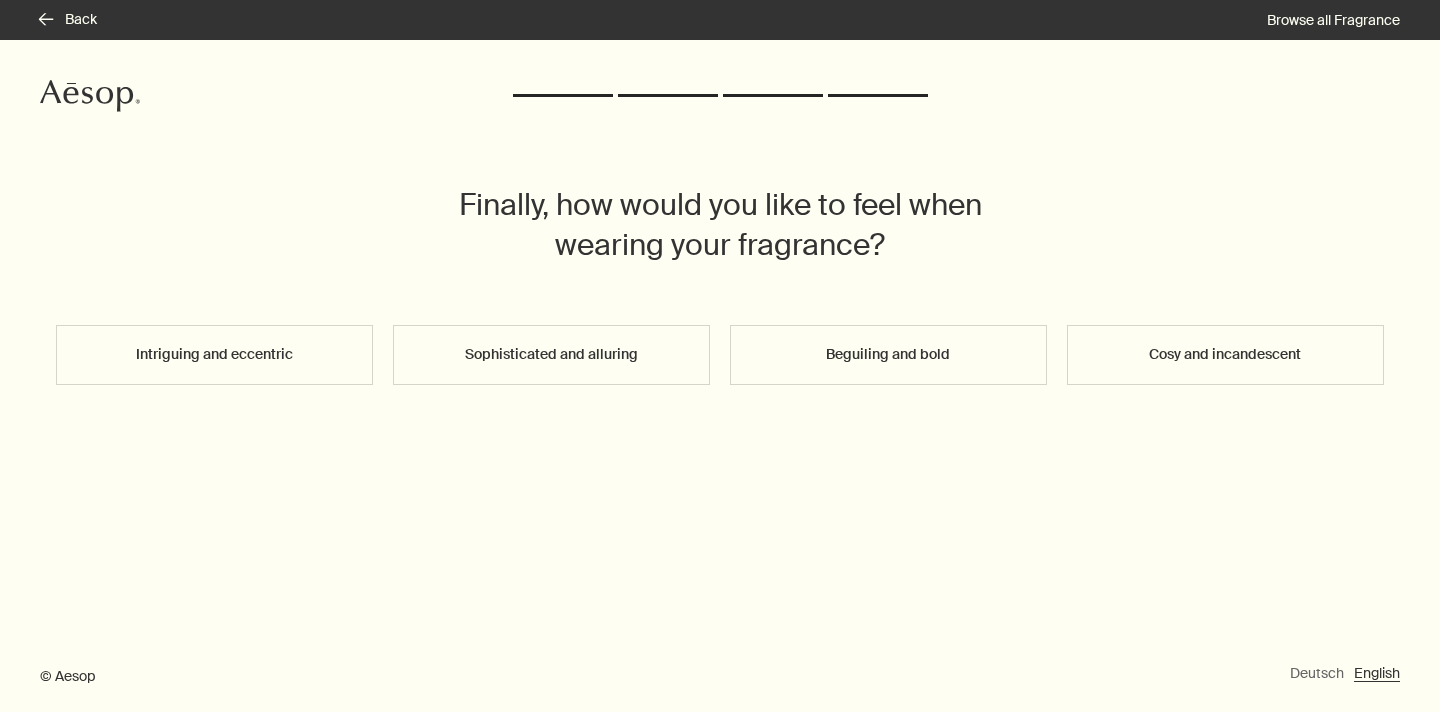 scroll, scrollTop: 0, scrollLeft: 0, axis: both 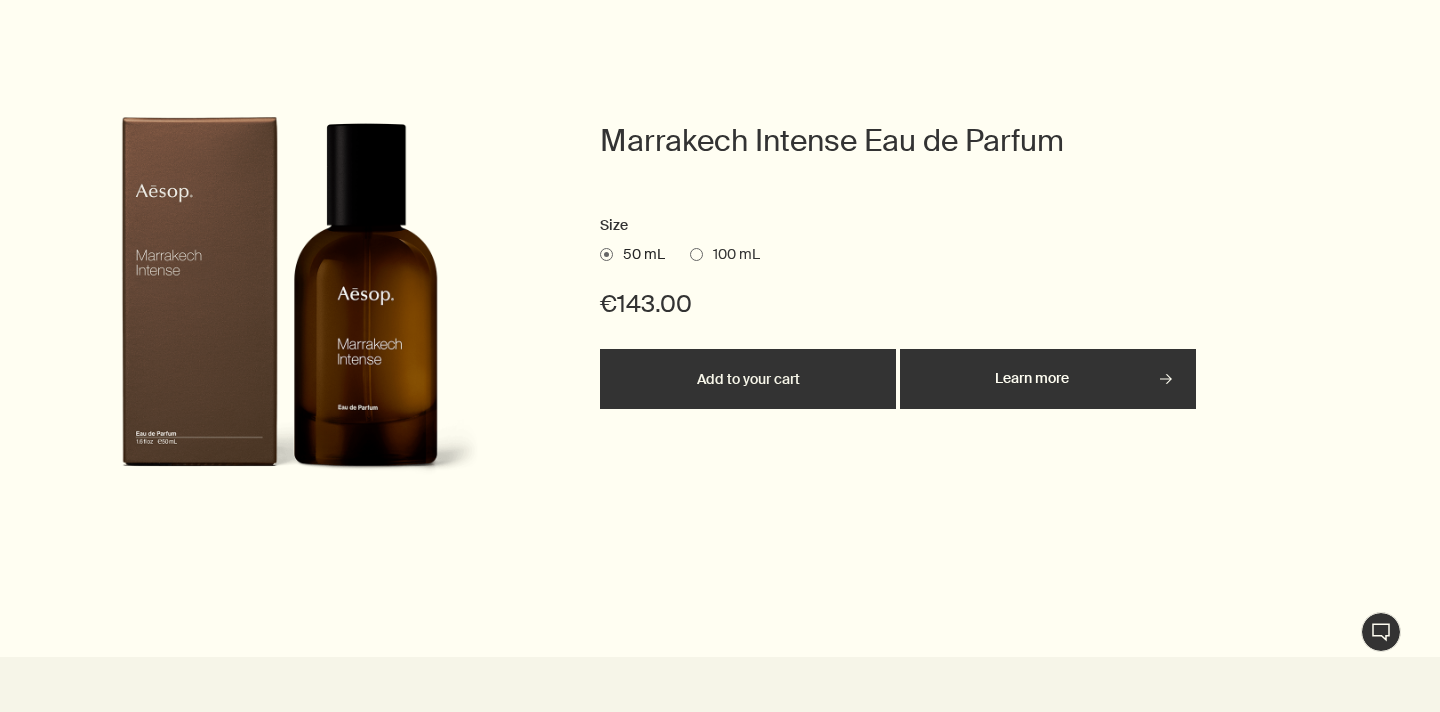 click on "Learn more   rightArrow" at bounding box center (1048, 379) 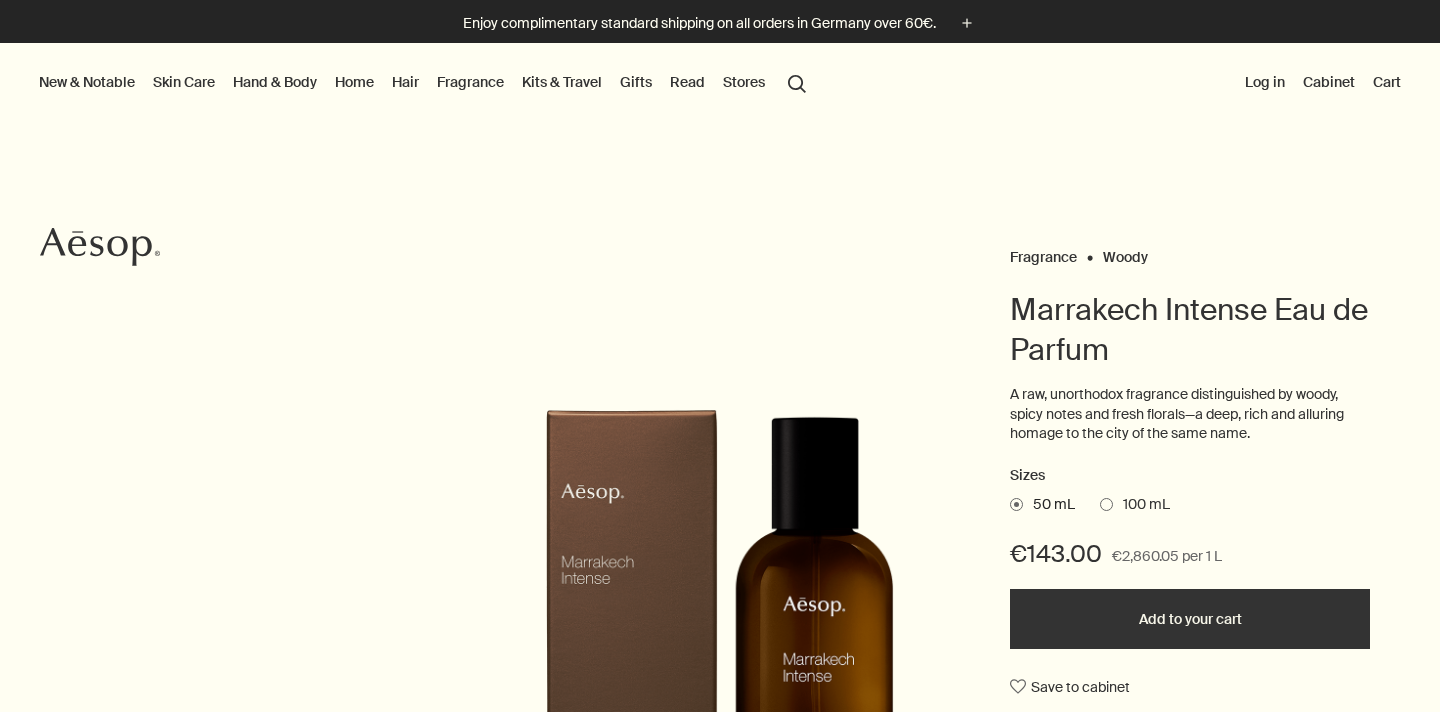 scroll, scrollTop: 0, scrollLeft: 0, axis: both 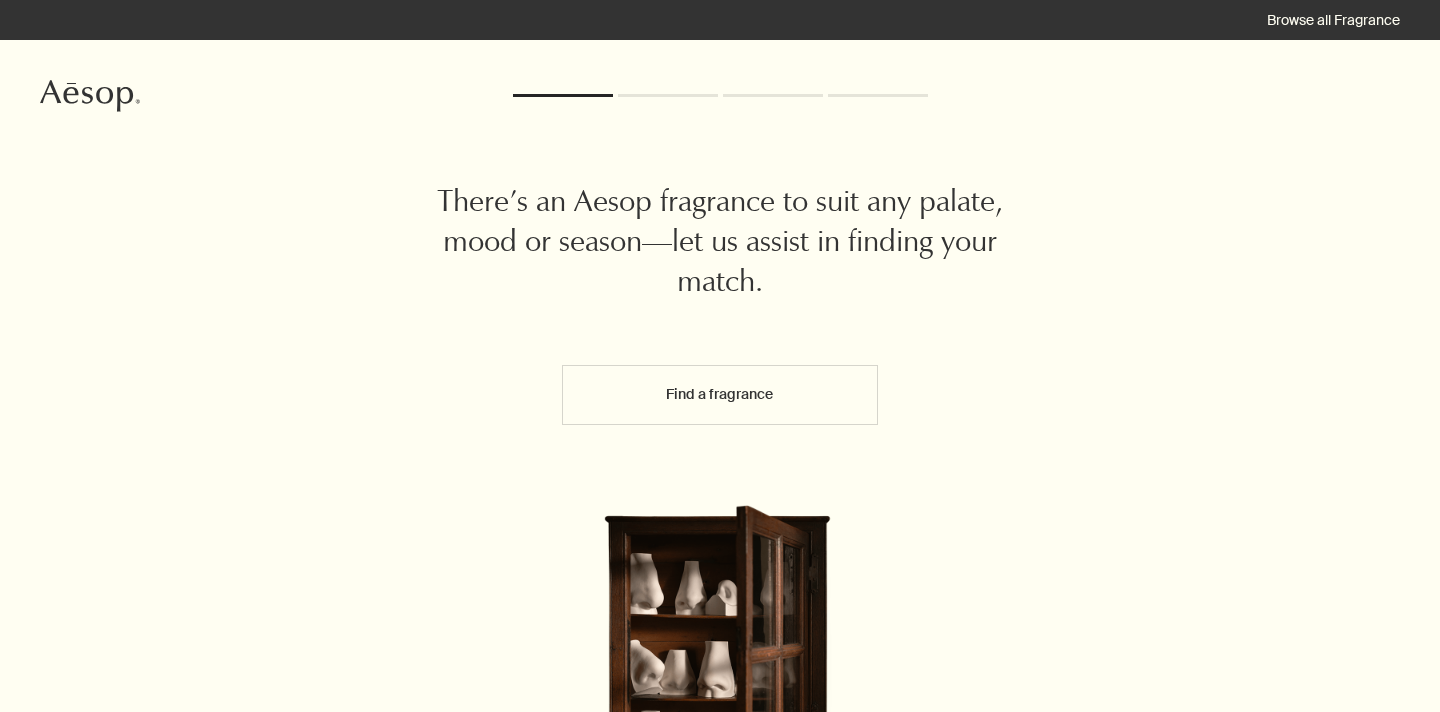 click on "Find a fragrance" at bounding box center [720, 395] 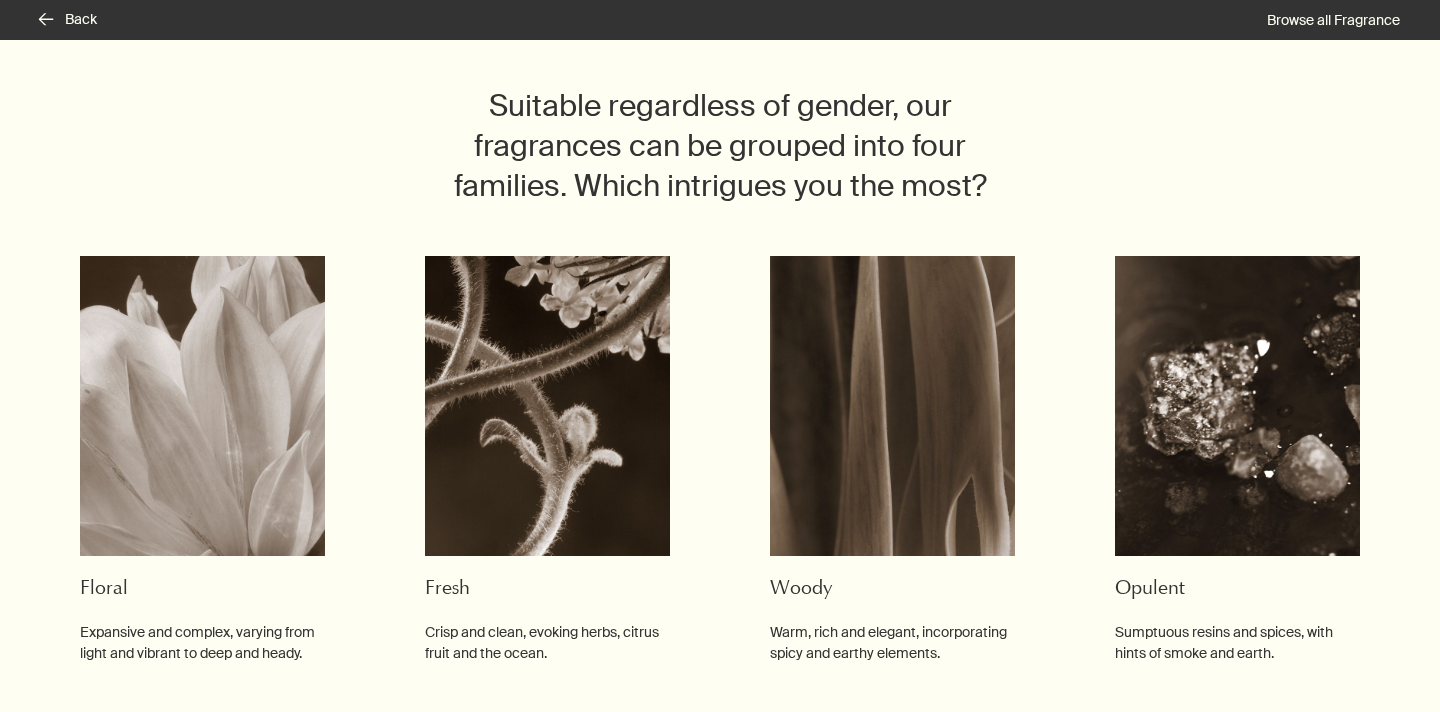 scroll, scrollTop: 187, scrollLeft: 0, axis: vertical 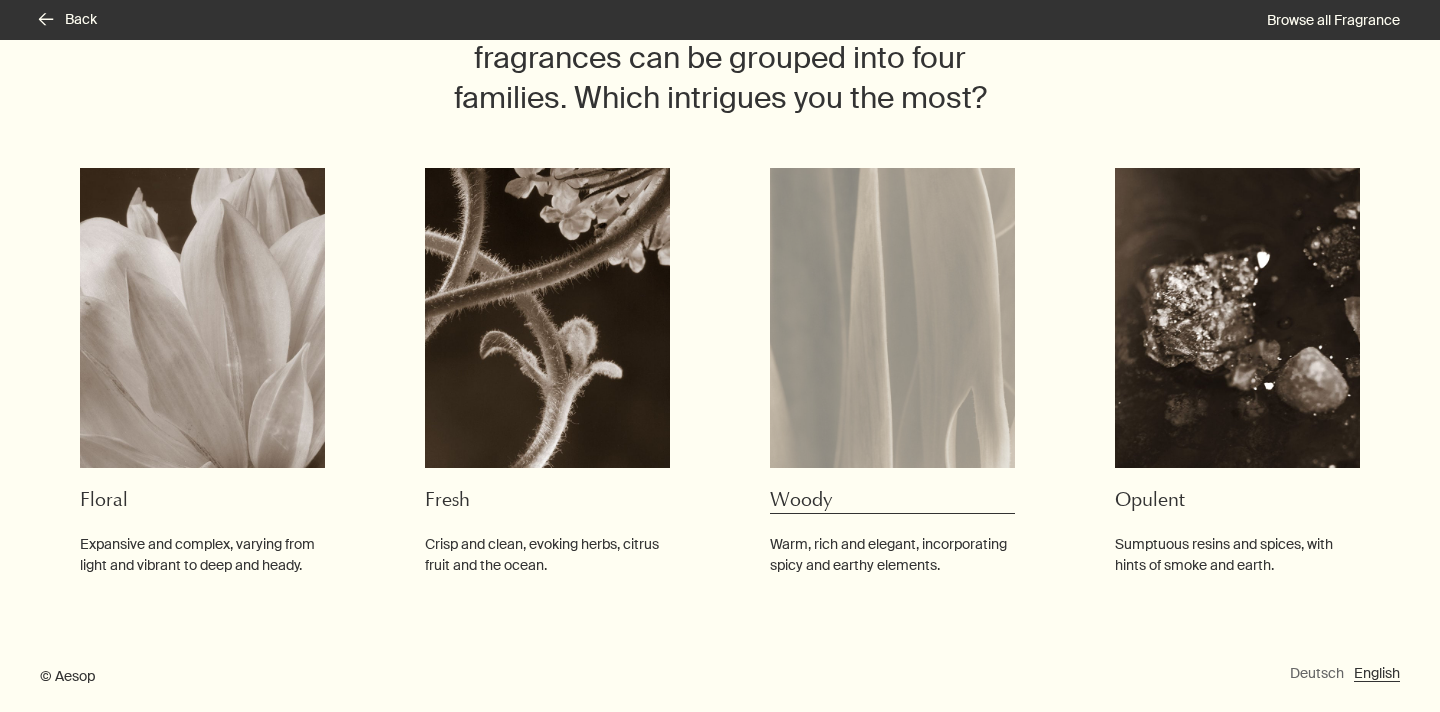 click at bounding box center (202, 318) 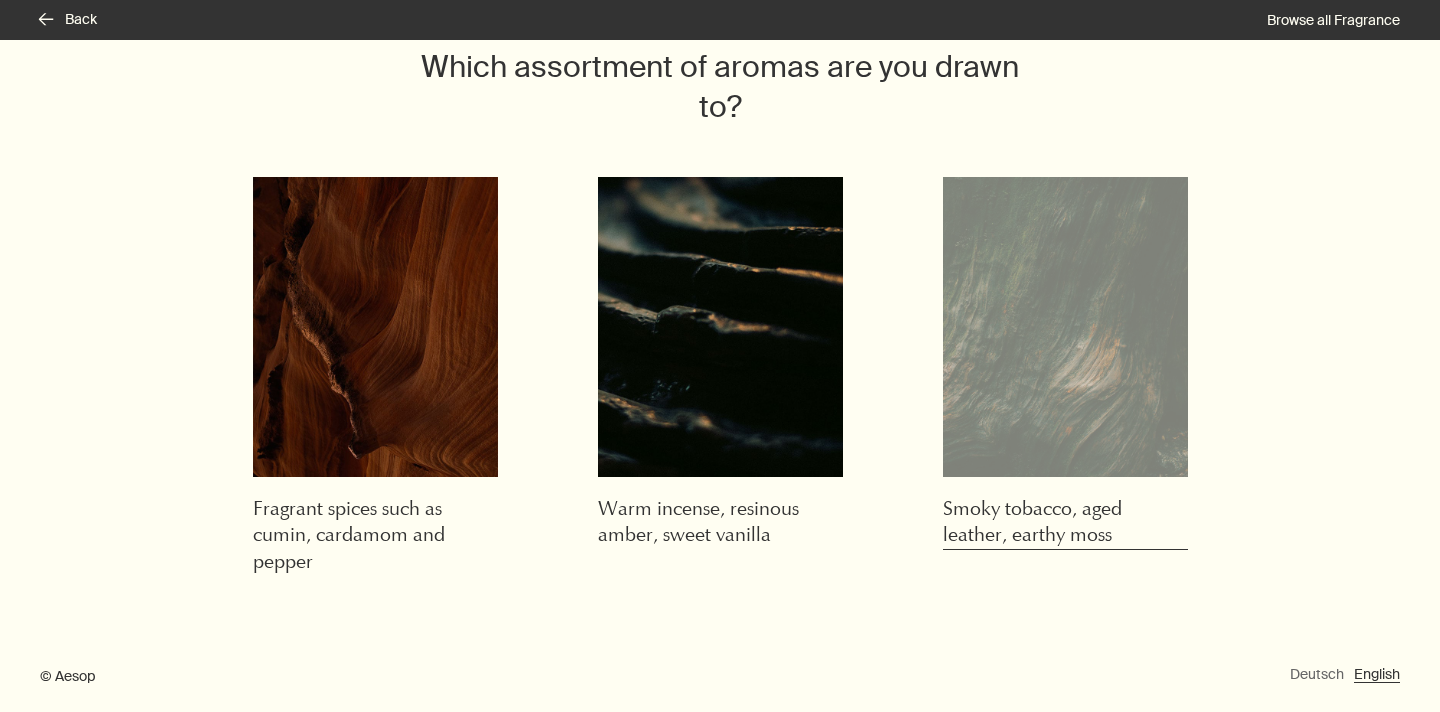 click at bounding box center [375, 327] 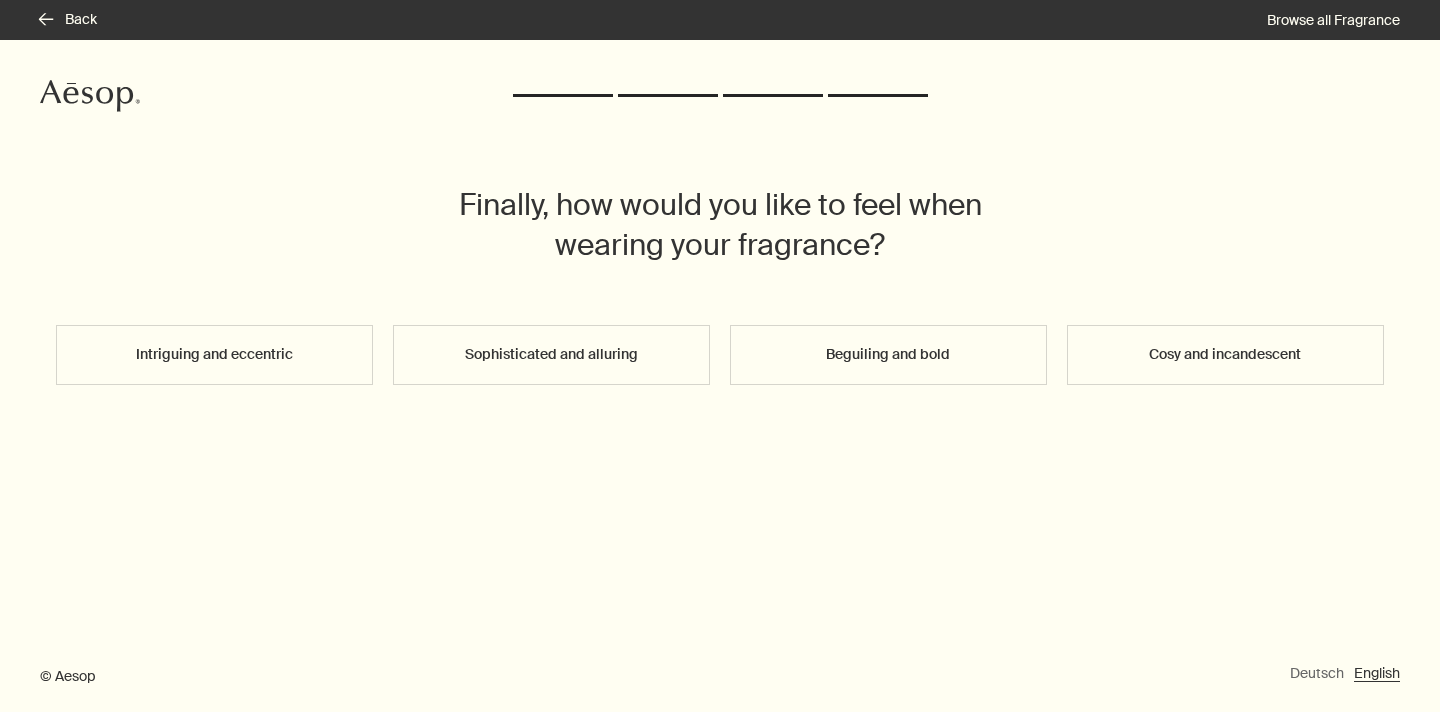 click on "Sophisticated and alluring" at bounding box center (551, 355) 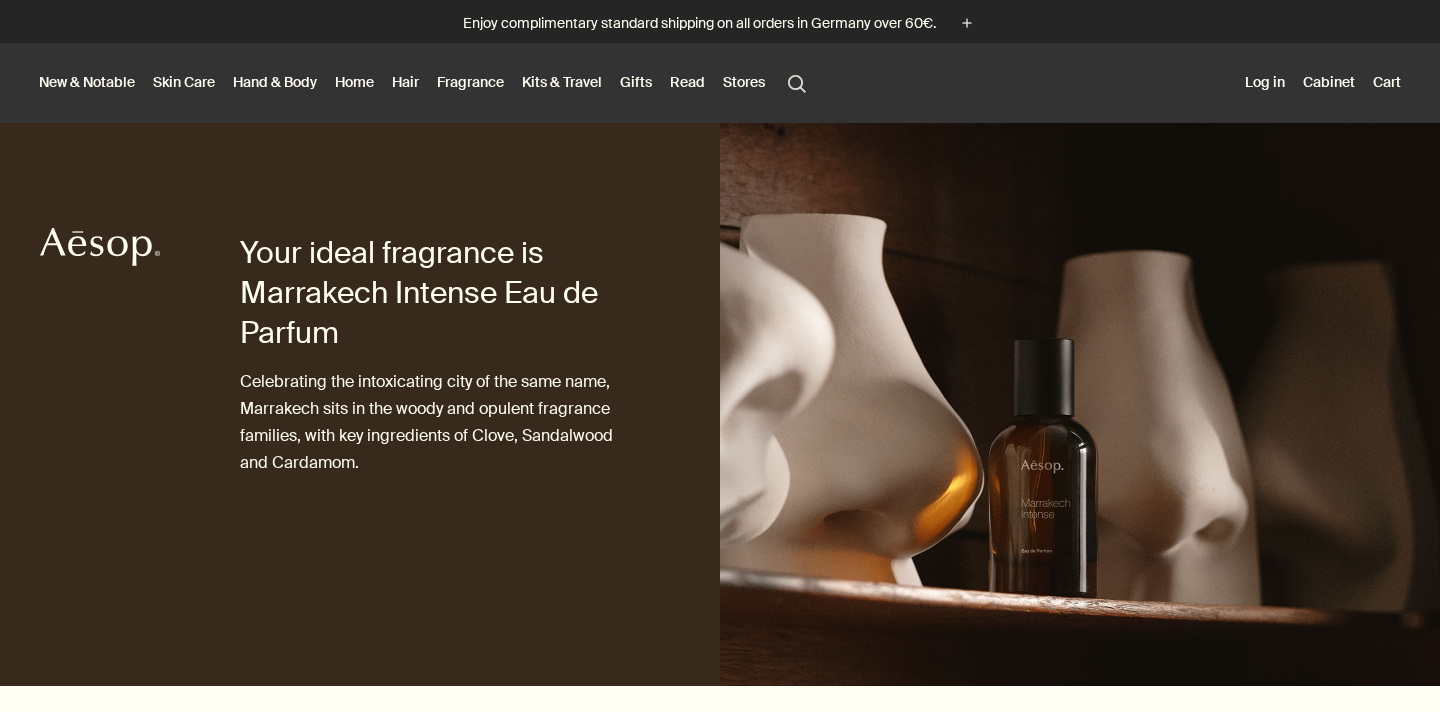 scroll, scrollTop: 0, scrollLeft: 0, axis: both 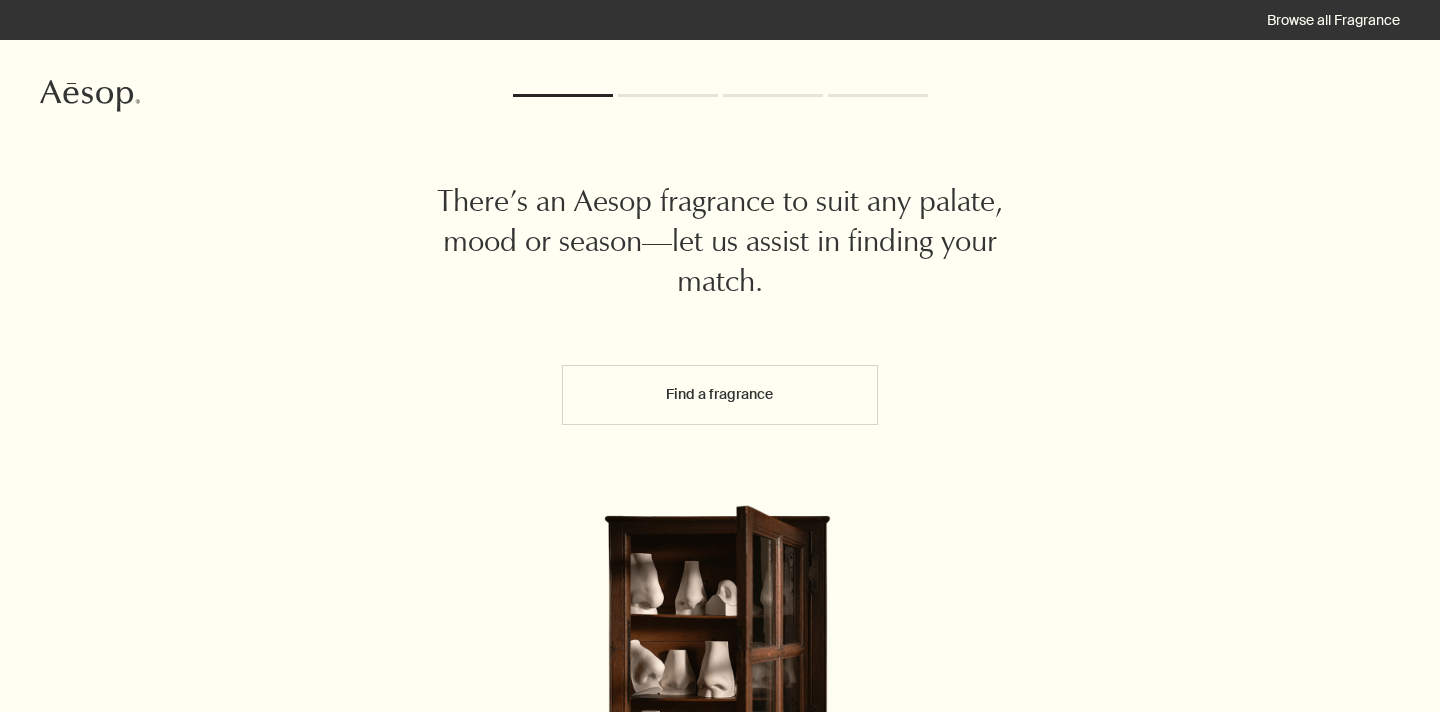 click on "Find a fragrance" at bounding box center (720, 395) 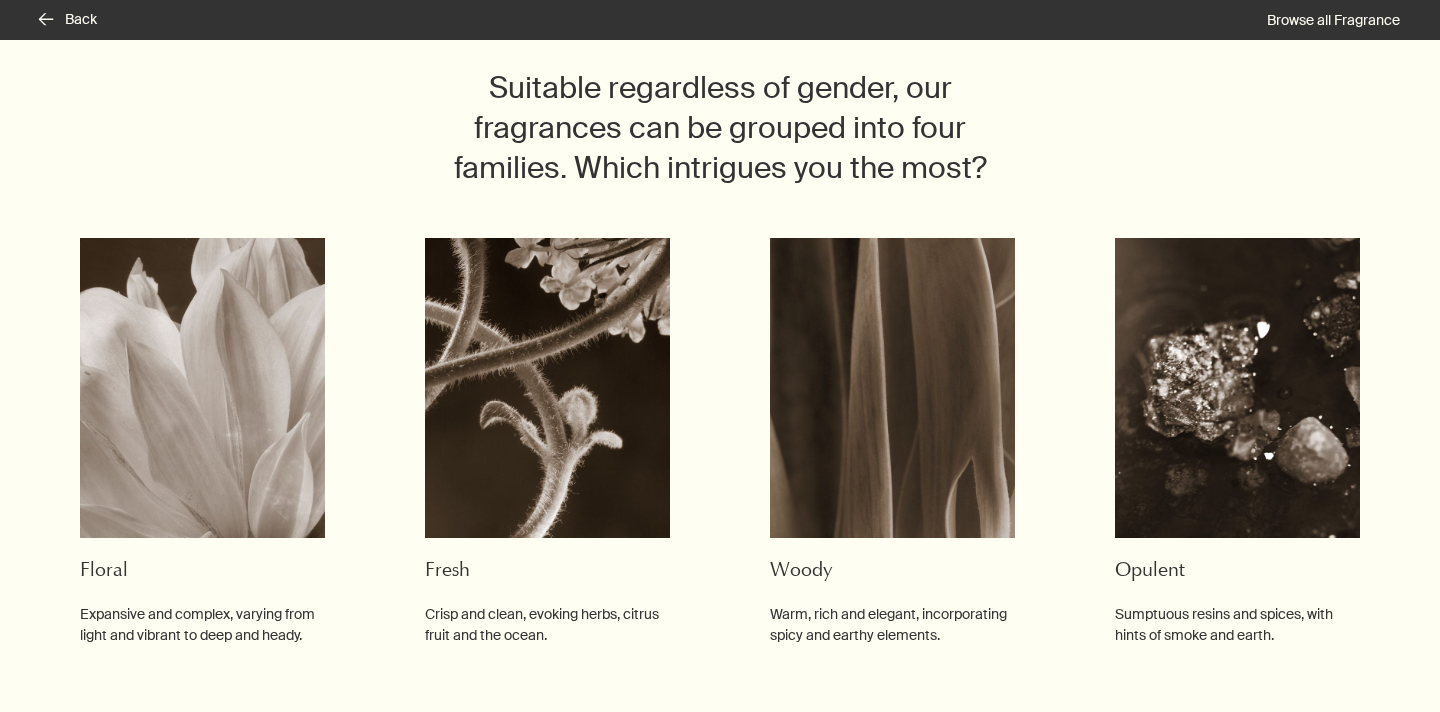 scroll, scrollTop: 187, scrollLeft: 0, axis: vertical 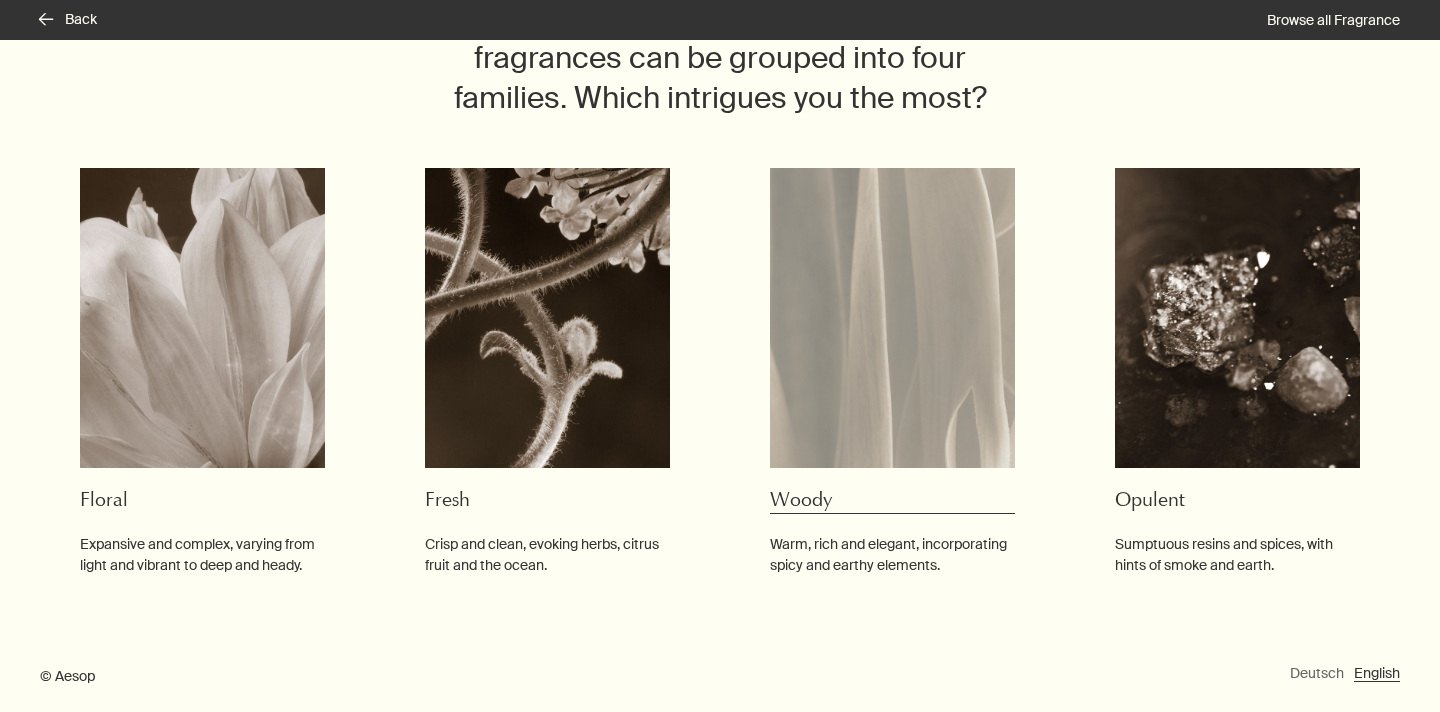 click at bounding box center (202, 318) 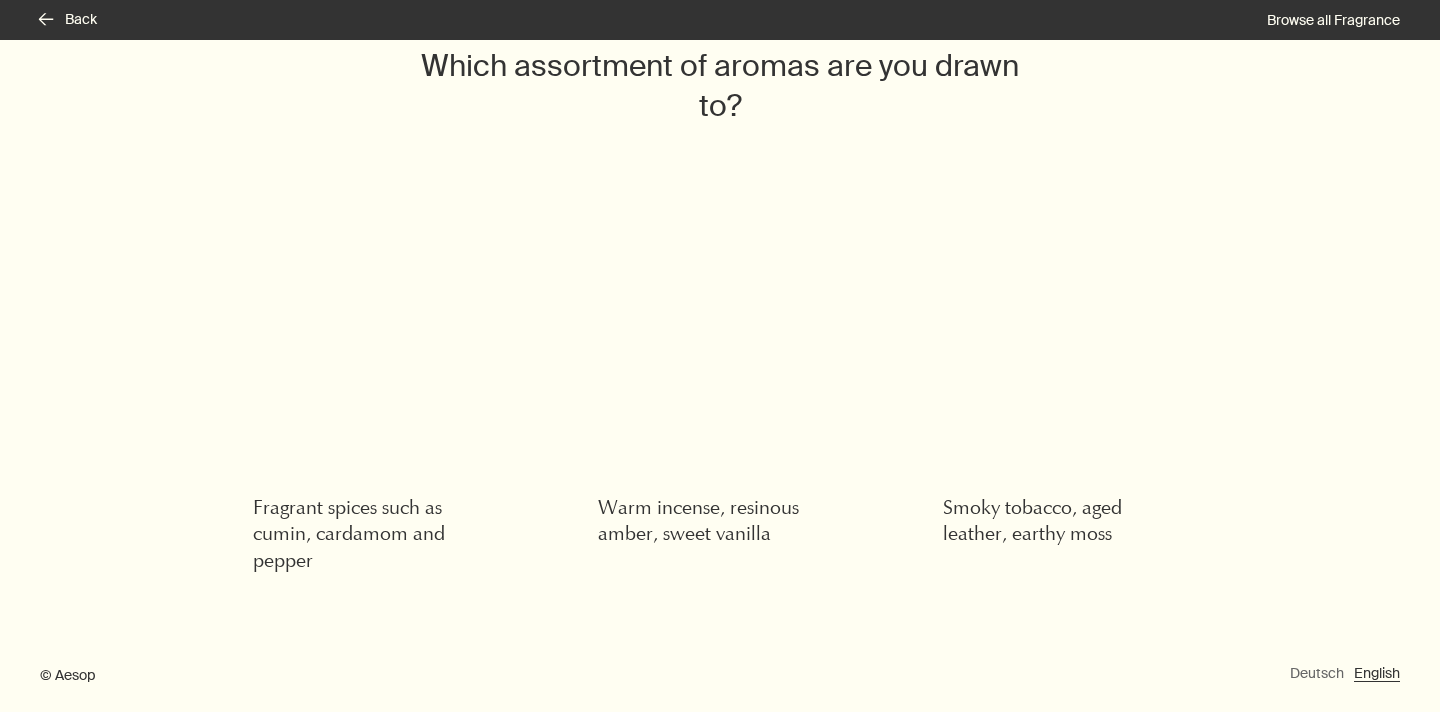 scroll, scrollTop: 138, scrollLeft: 0, axis: vertical 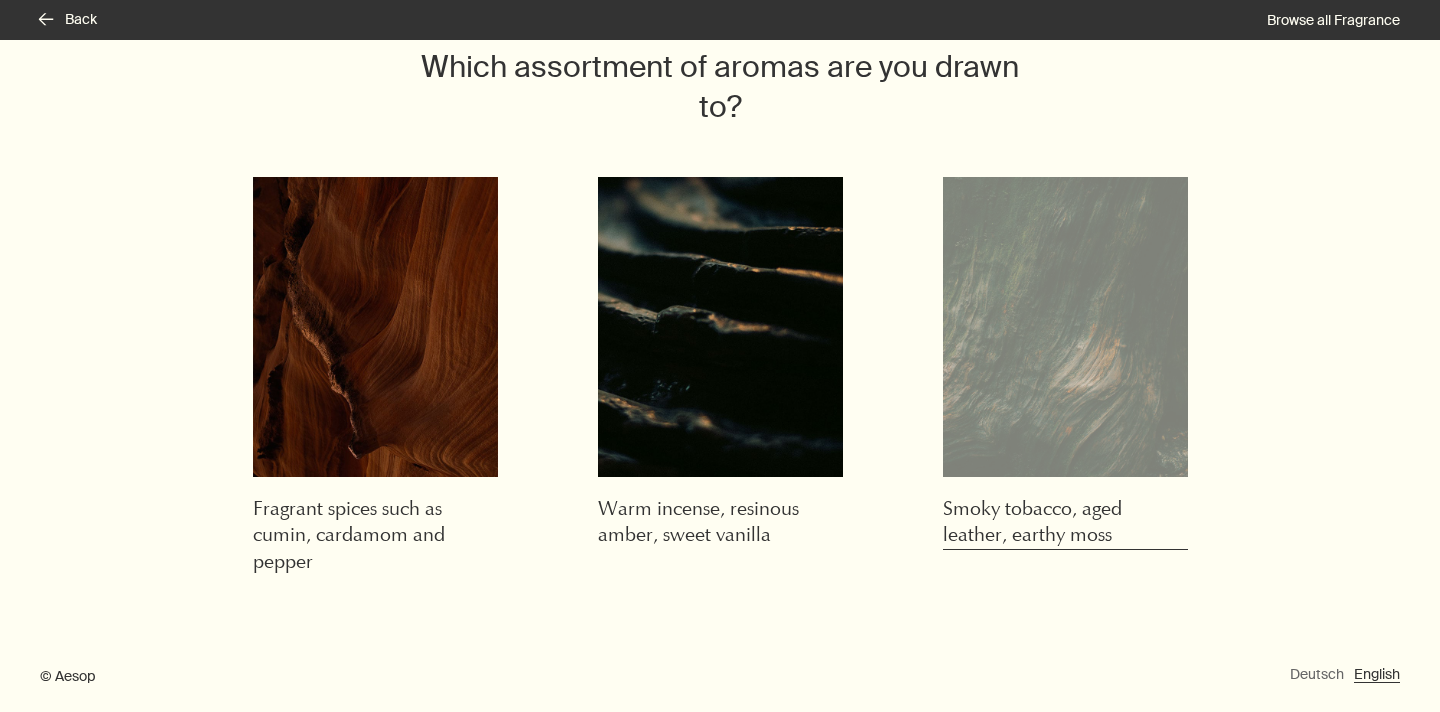 click at bounding box center [375, 327] 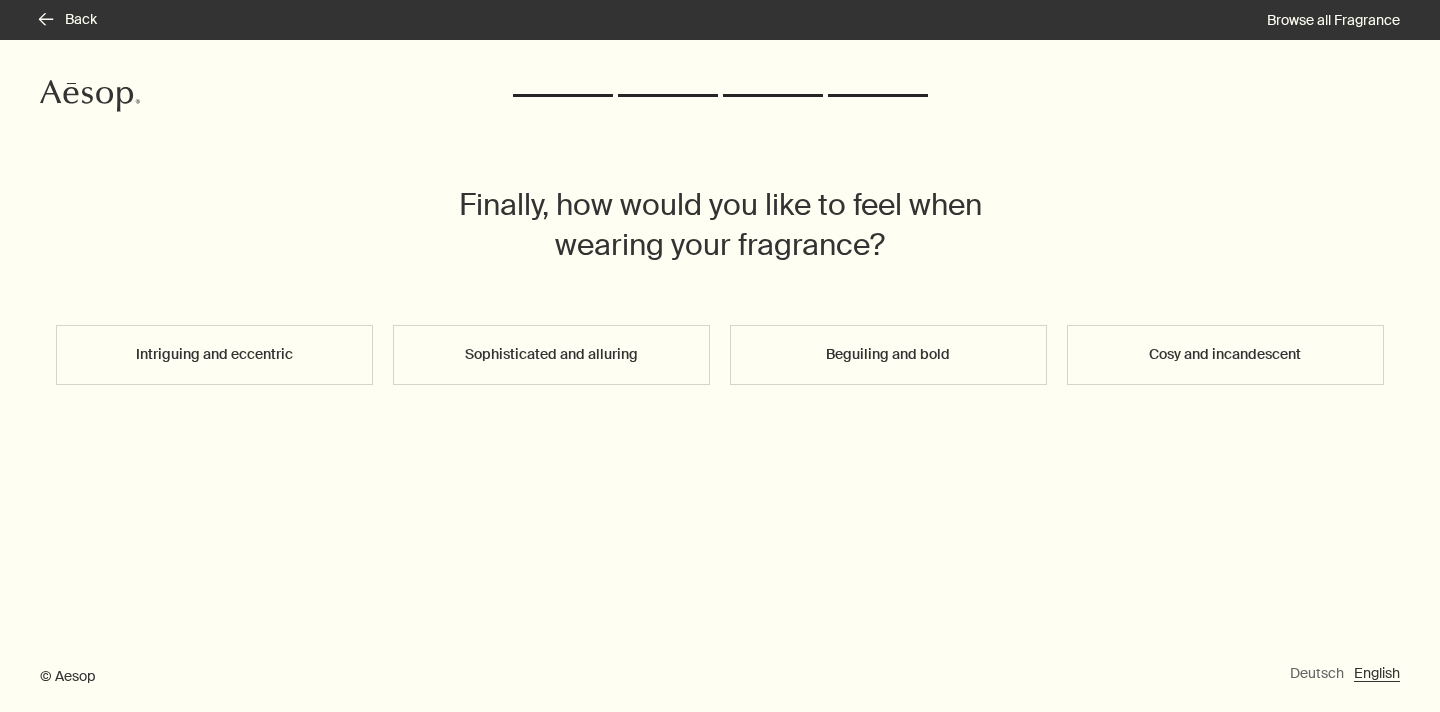 click on "Intriguing and eccentric" at bounding box center [214, 355] 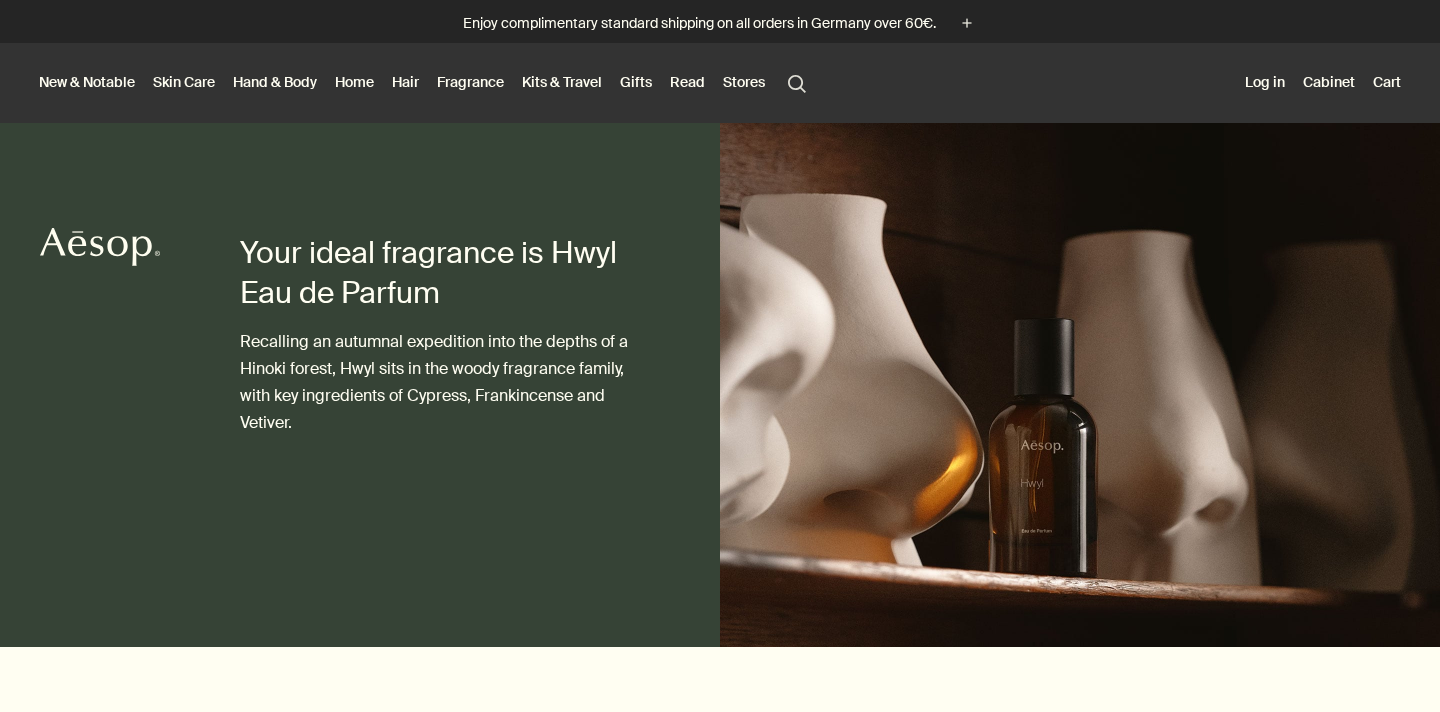 scroll, scrollTop: 0, scrollLeft: 0, axis: both 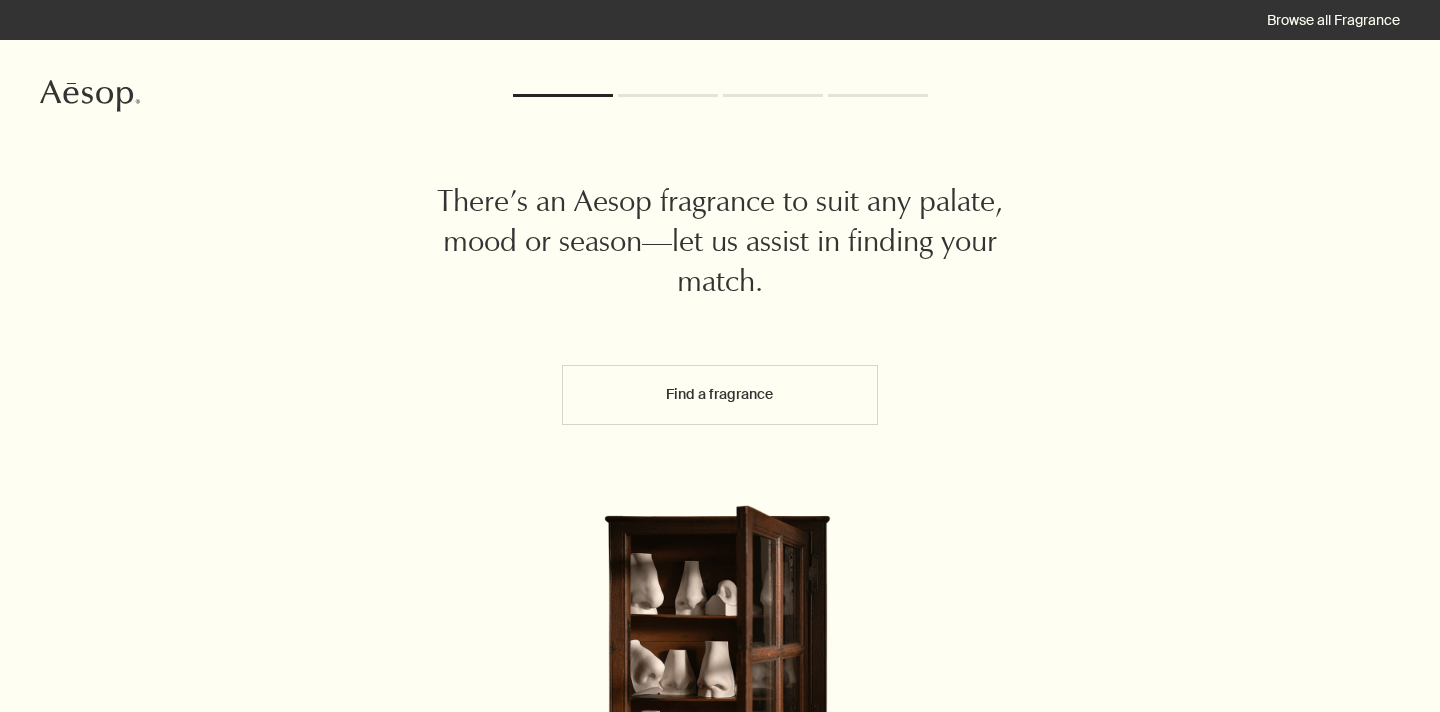 click on "Find a fragrance" at bounding box center [720, 395] 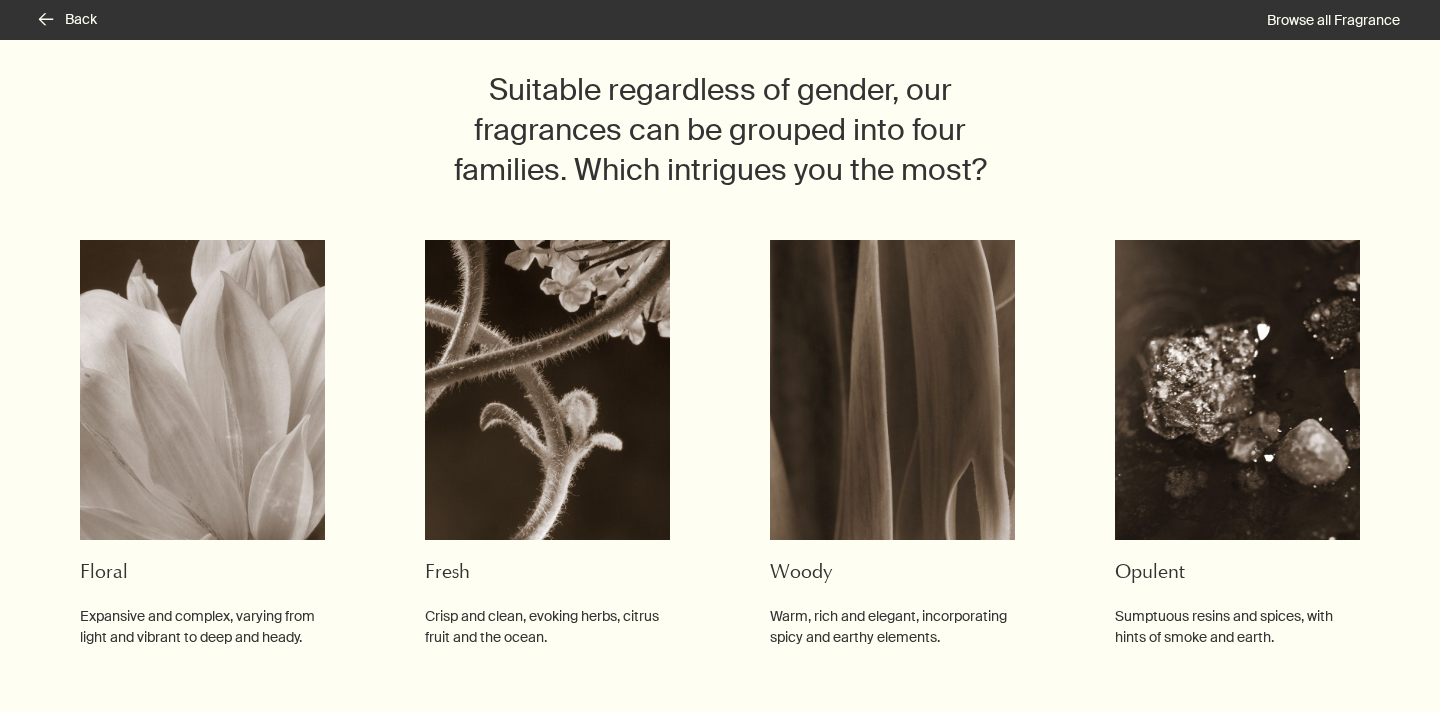 scroll, scrollTop: 187, scrollLeft: 0, axis: vertical 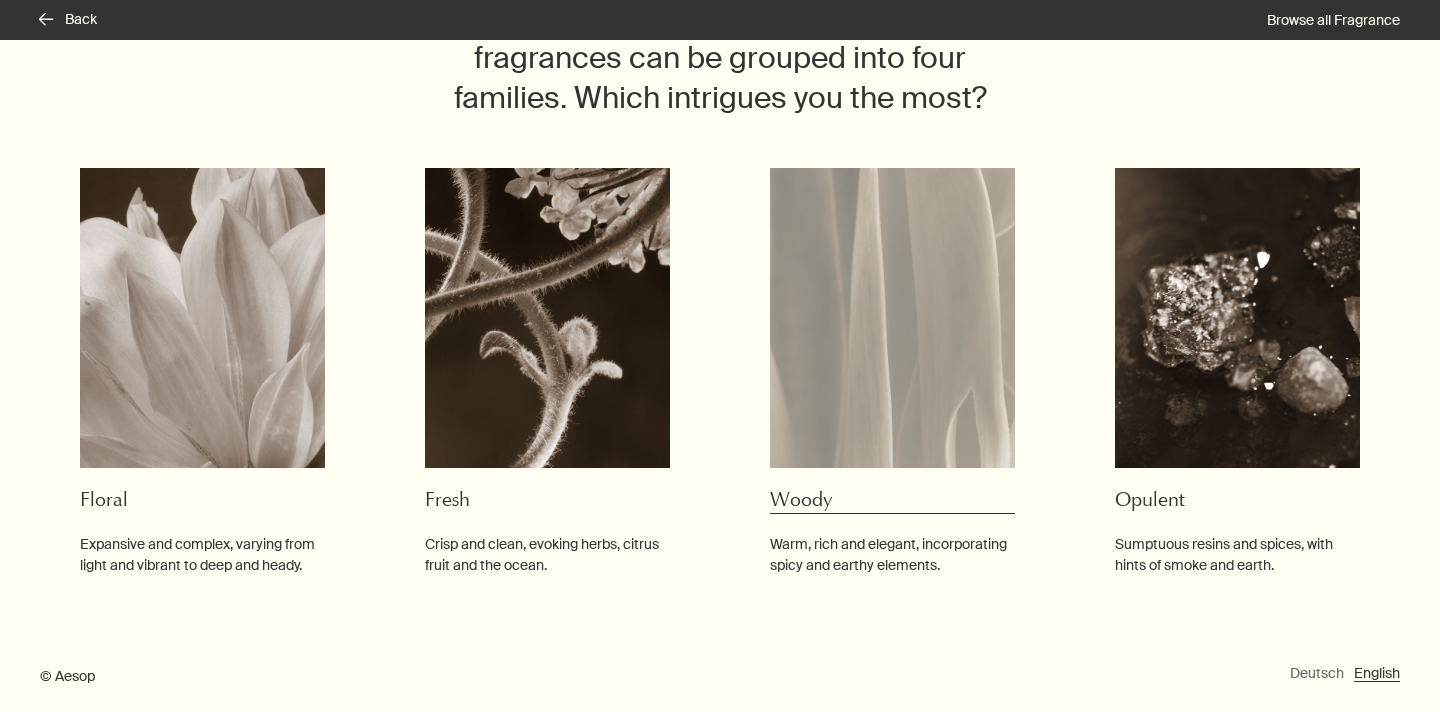 click at bounding box center (202, 318) 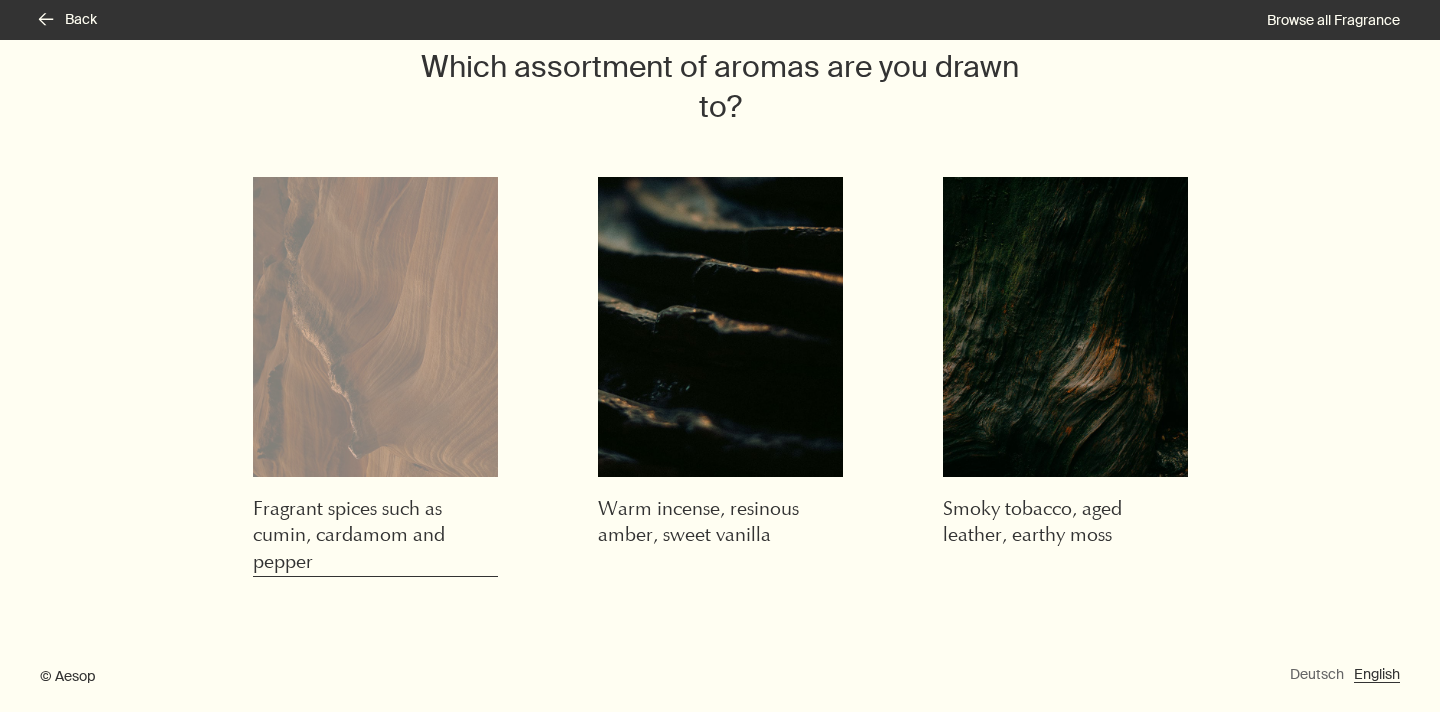 click at bounding box center [375, 327] 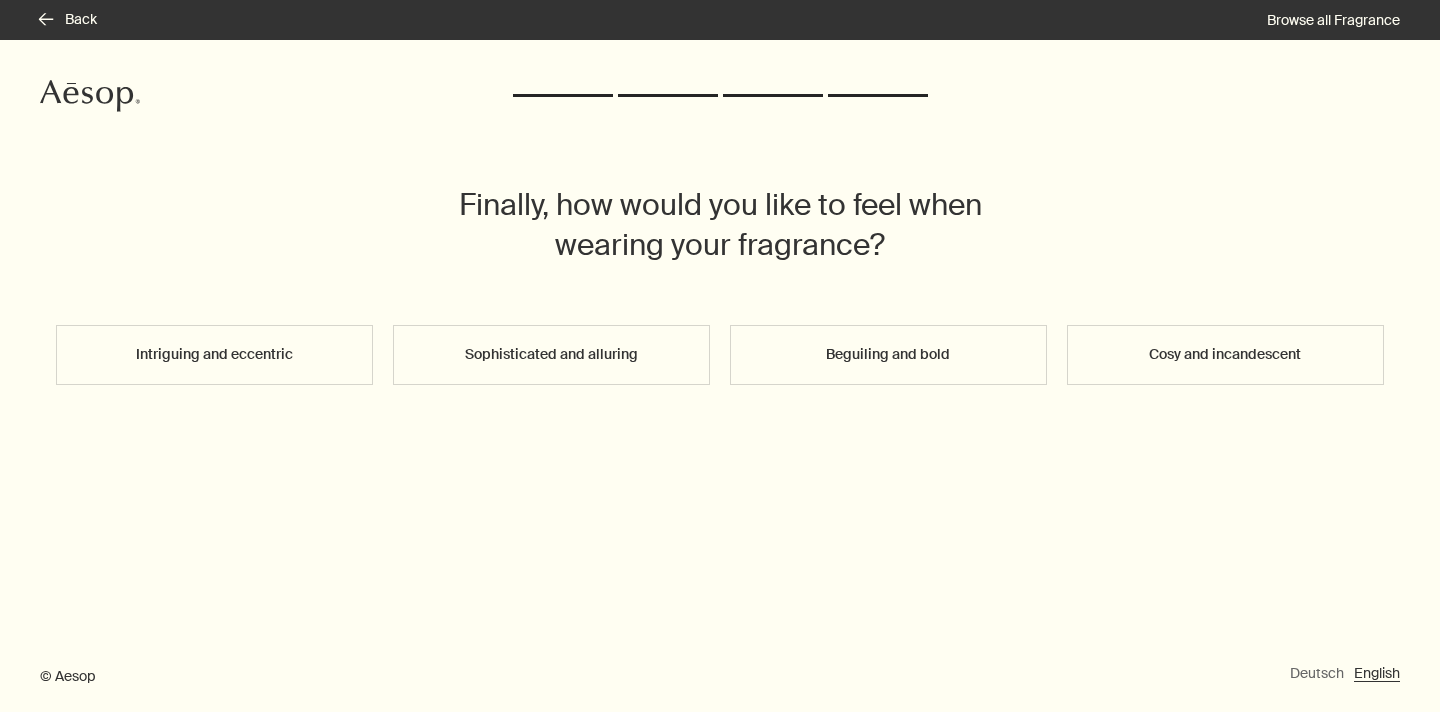 click on "Intriguing and eccentric" at bounding box center [214, 355] 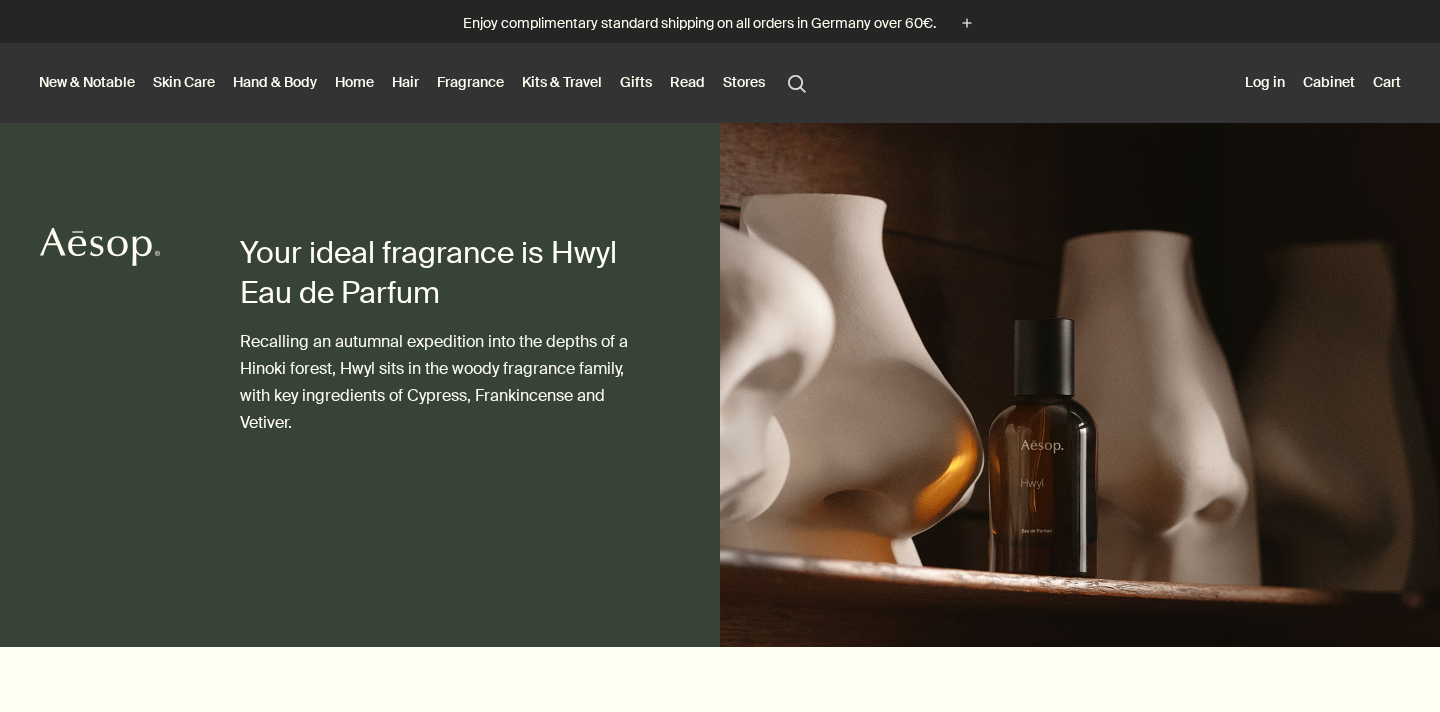 scroll, scrollTop: 0, scrollLeft: 0, axis: both 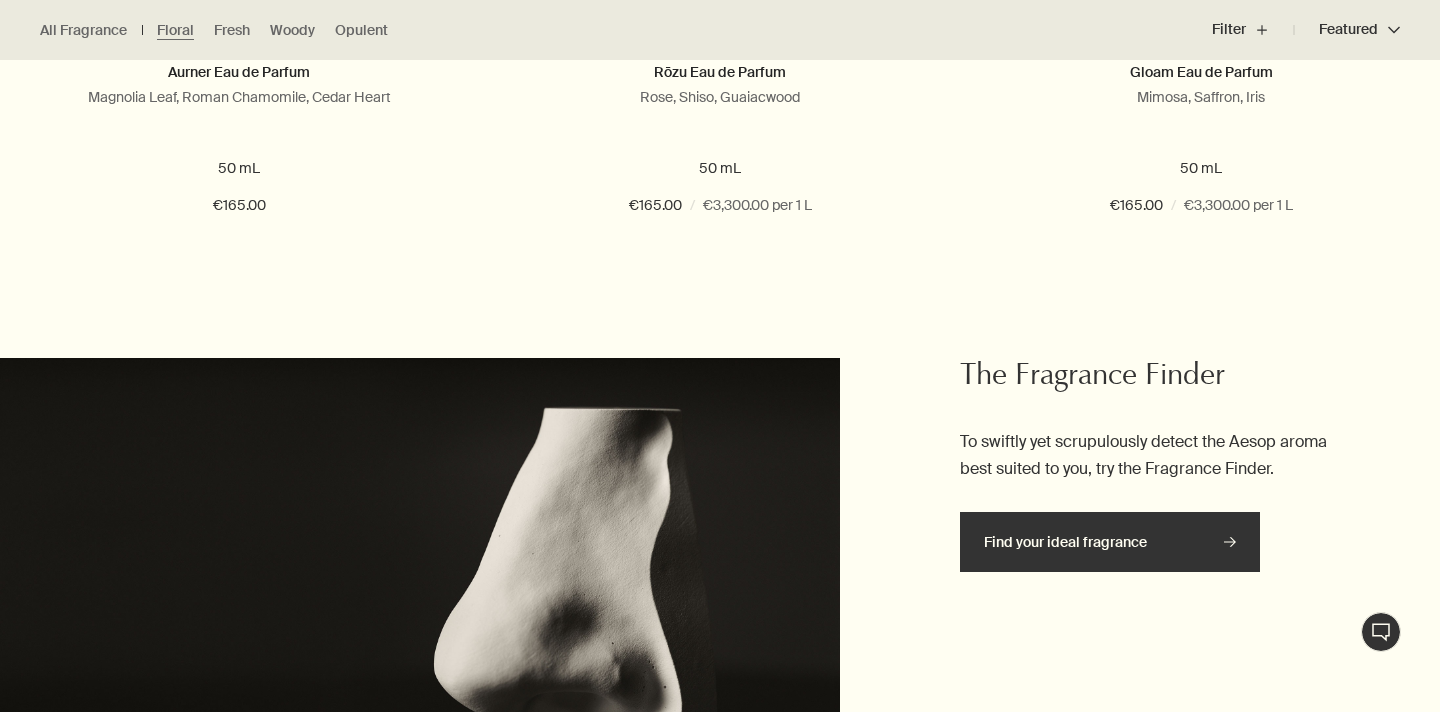click on "Find your ideal fragrance   rightArrow" at bounding box center [1110, 542] 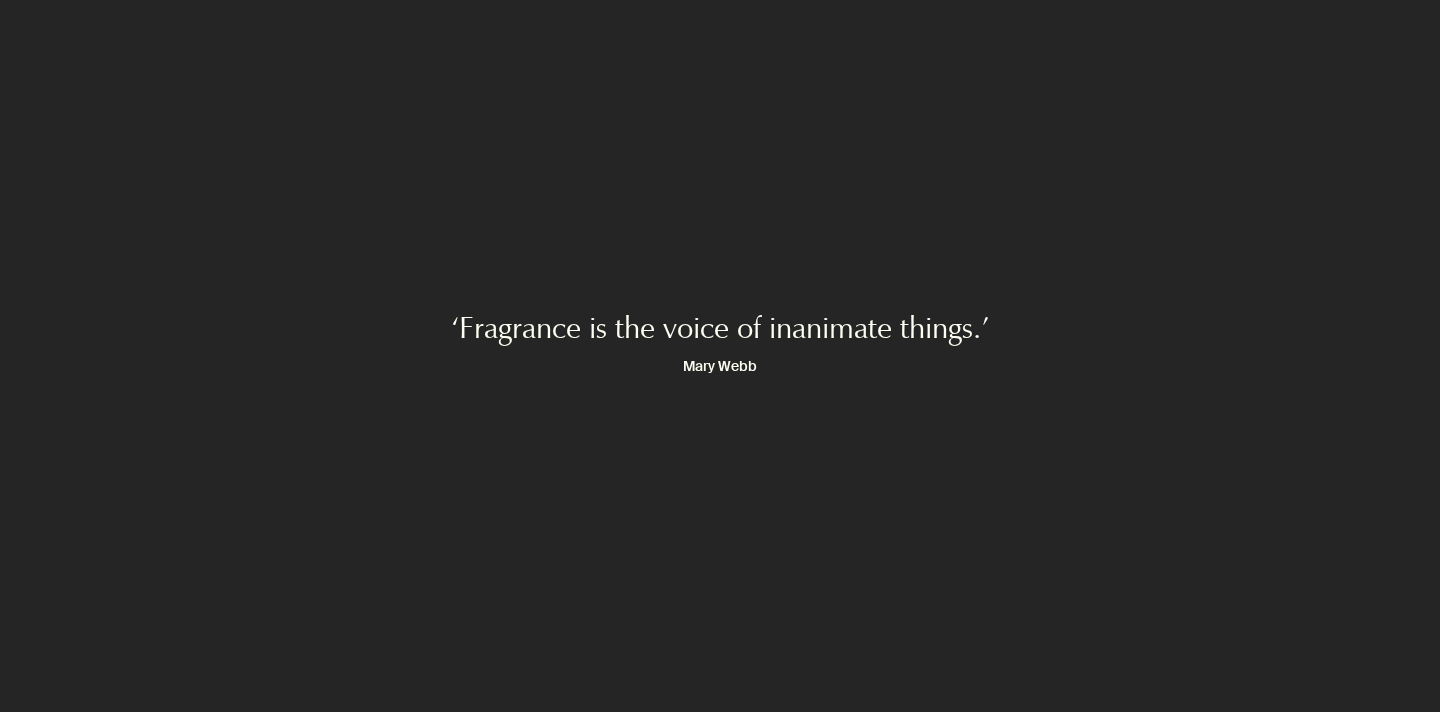 scroll, scrollTop: 0, scrollLeft: 0, axis: both 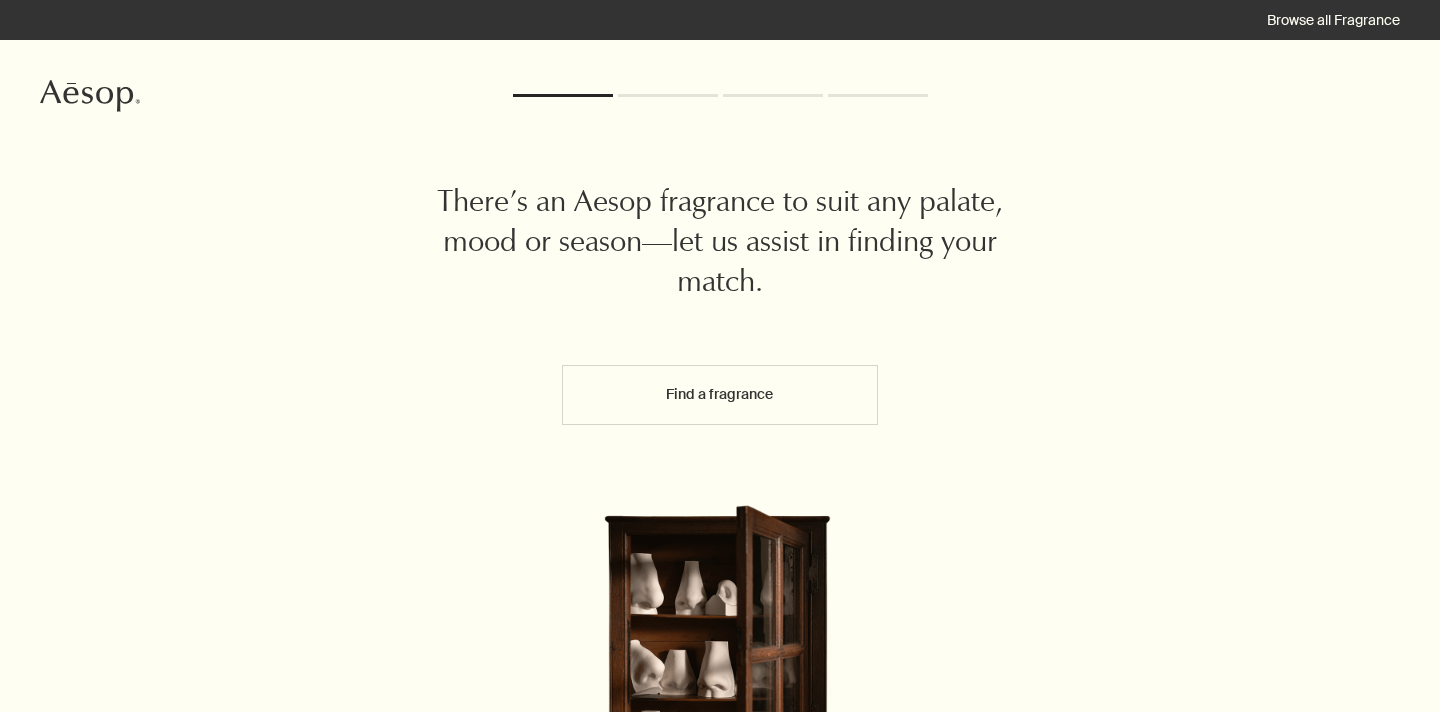 click on "Find a fragrance" at bounding box center (720, 395) 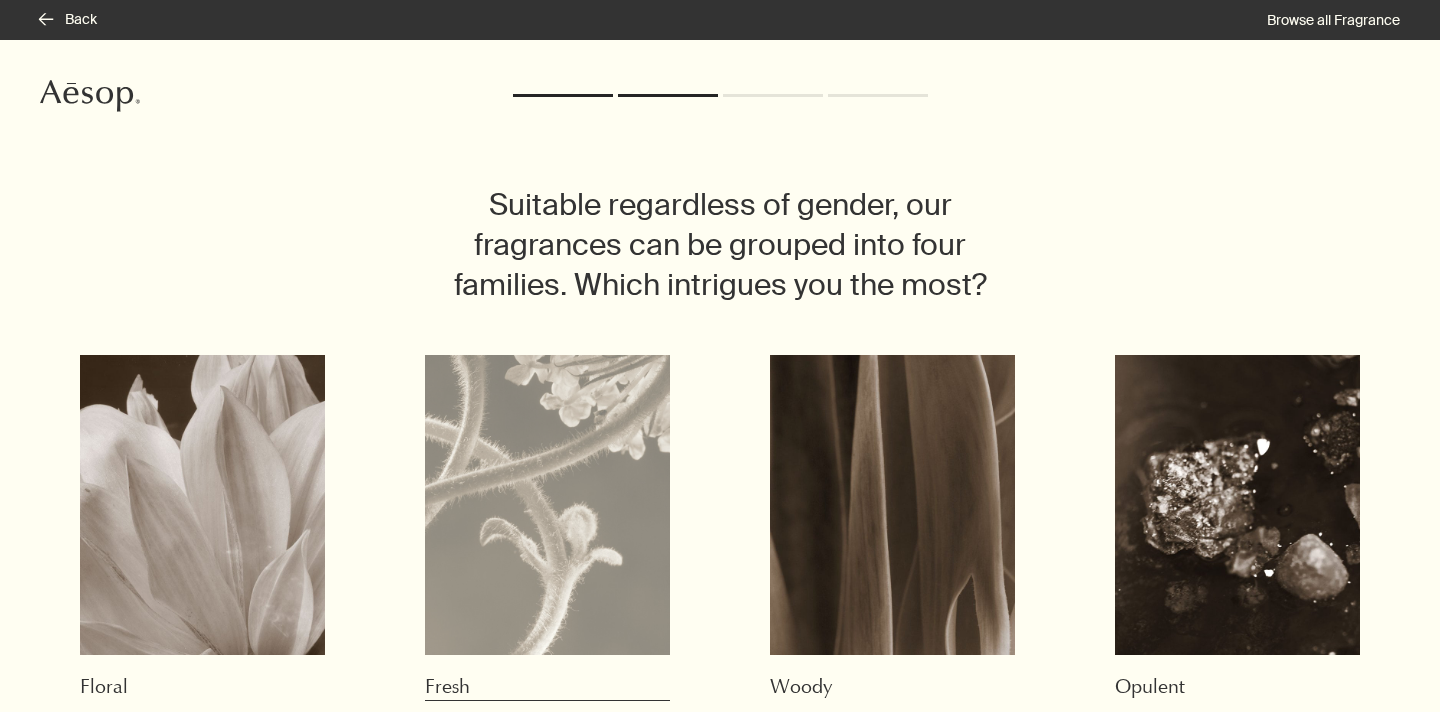 click at bounding box center (202, 505) 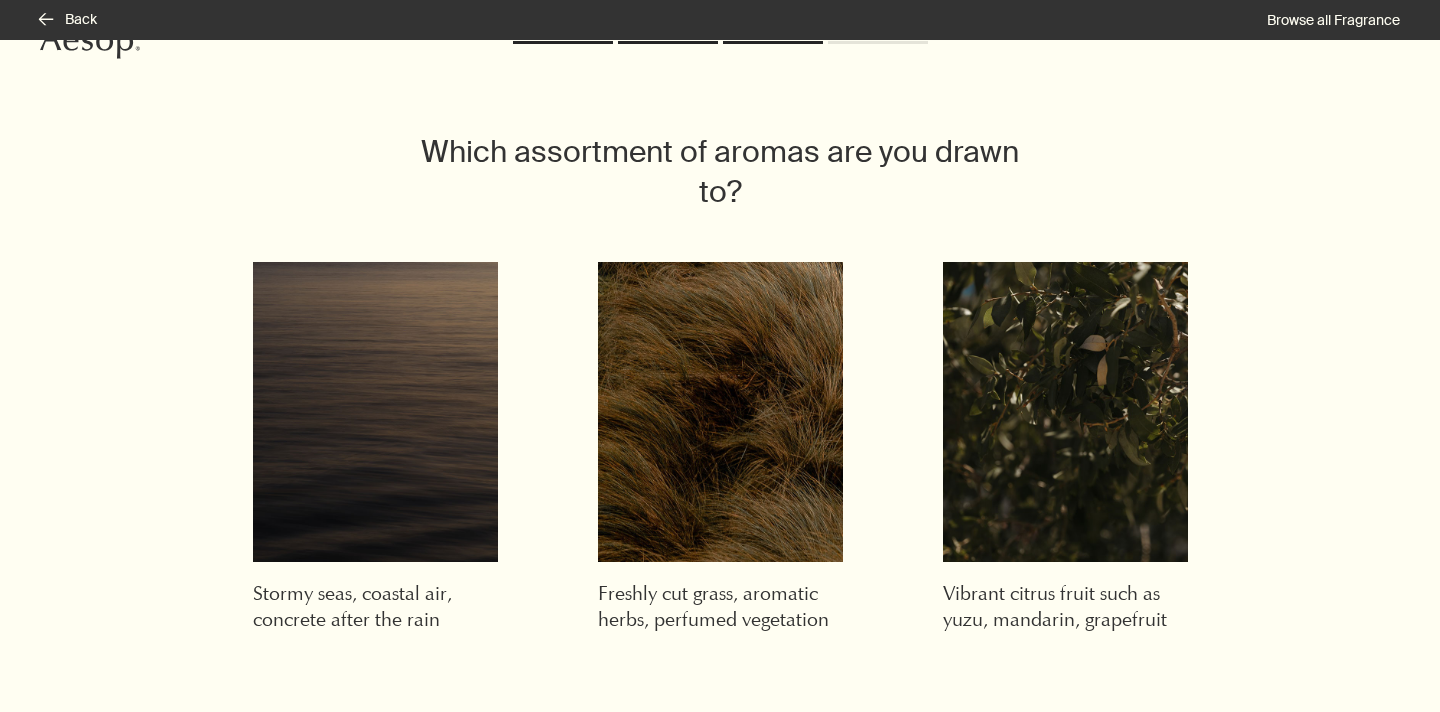scroll, scrollTop: 112, scrollLeft: 0, axis: vertical 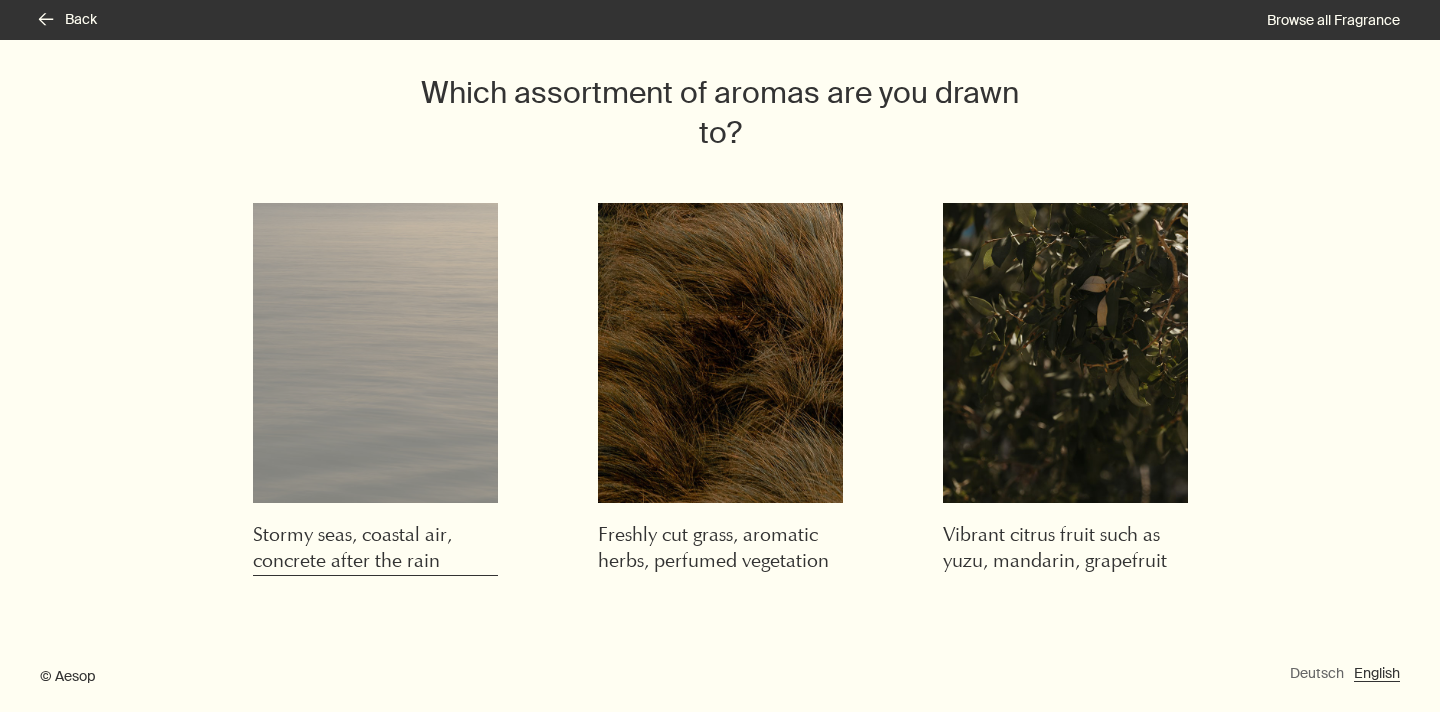 click at bounding box center [375, 353] 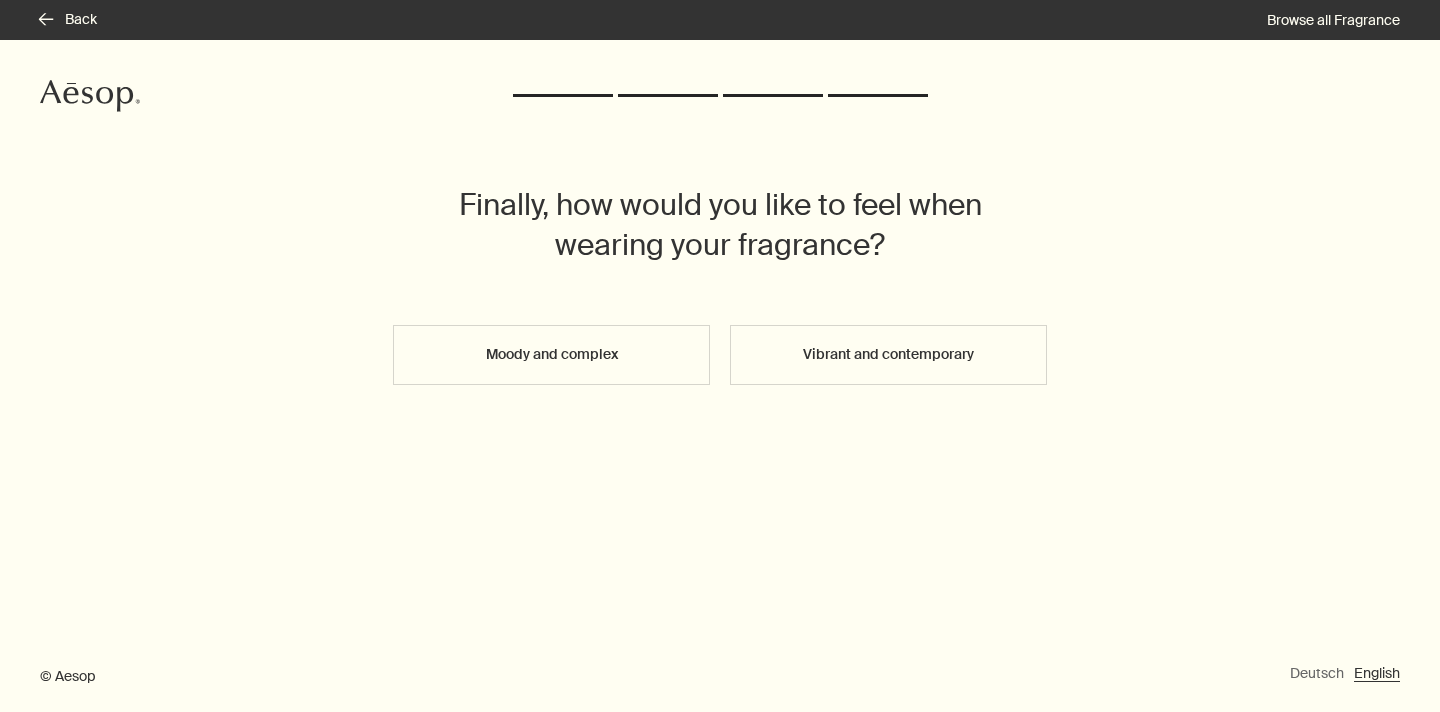 click on "Moody and complex" at bounding box center [551, 355] 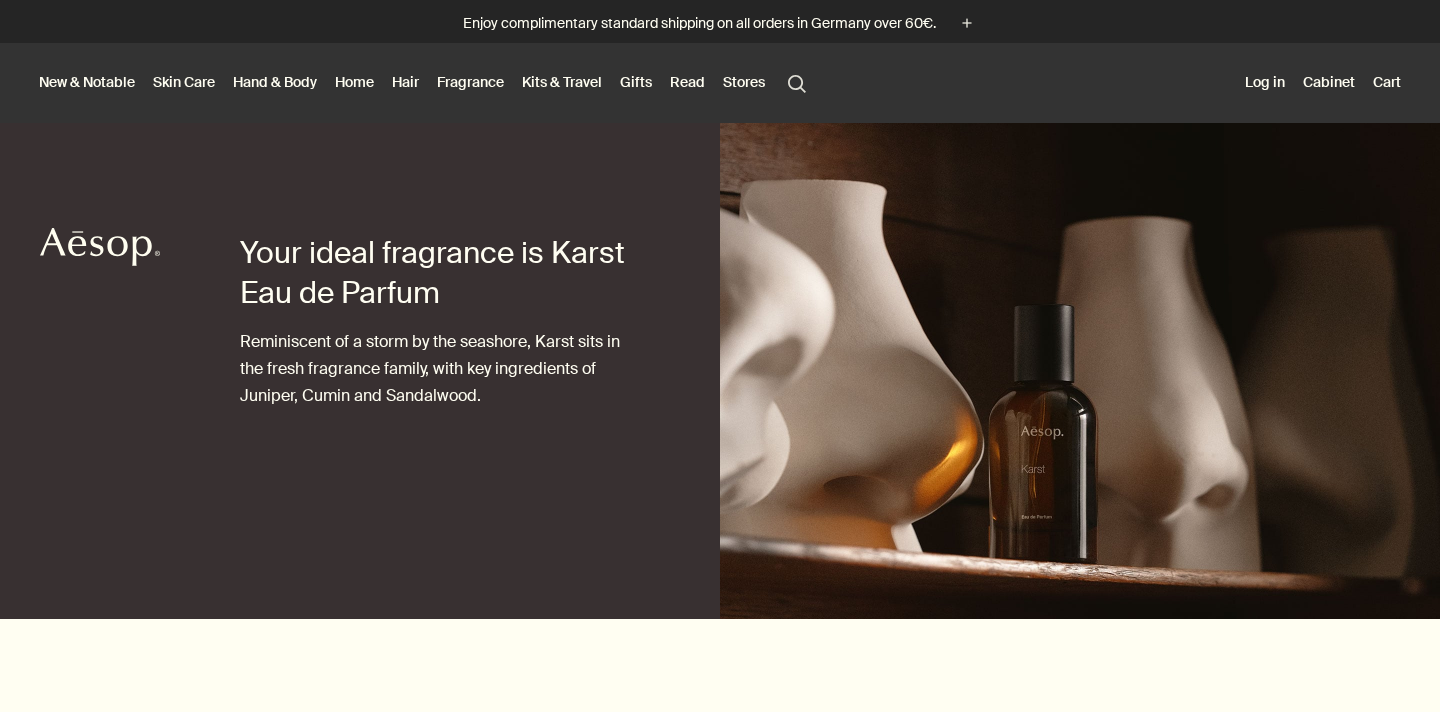 scroll, scrollTop: 0, scrollLeft: 0, axis: both 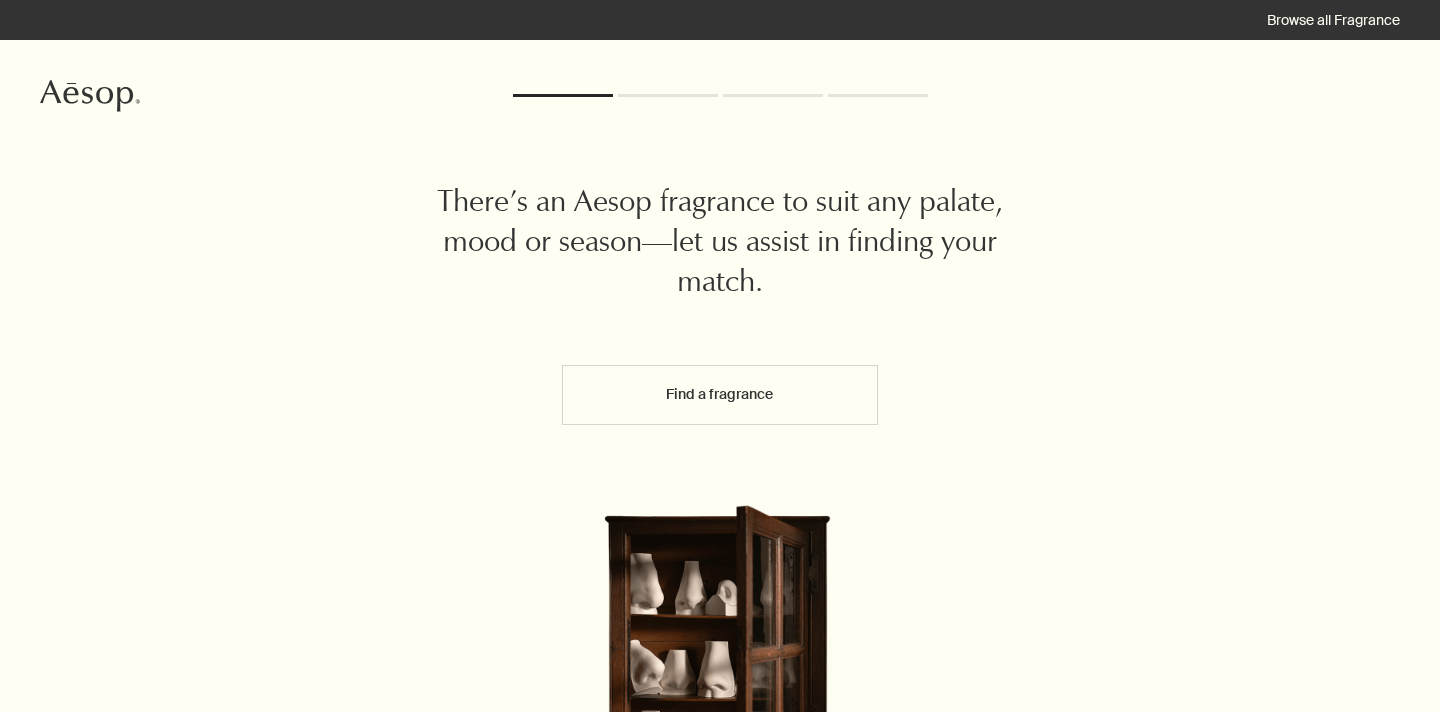 click on "Find a fragrance" at bounding box center (720, 395) 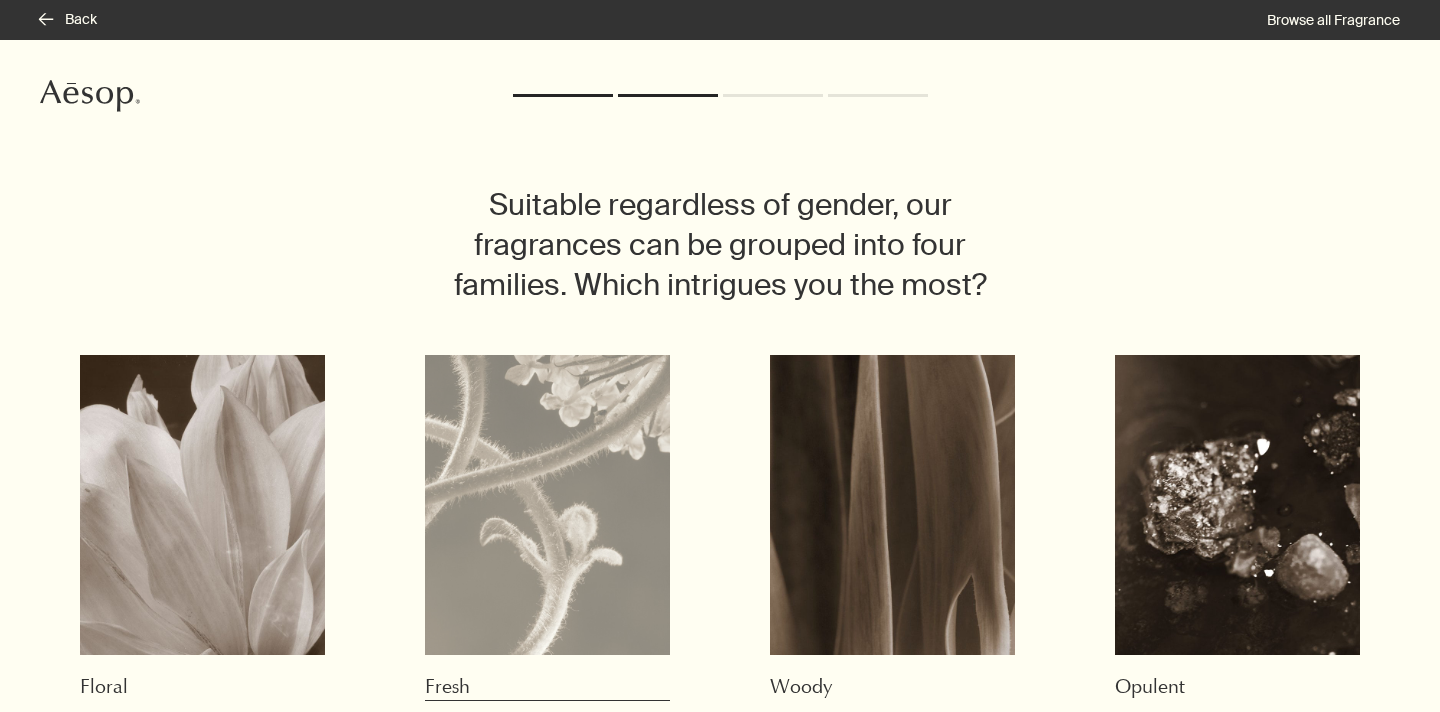 click at bounding box center [202, 505] 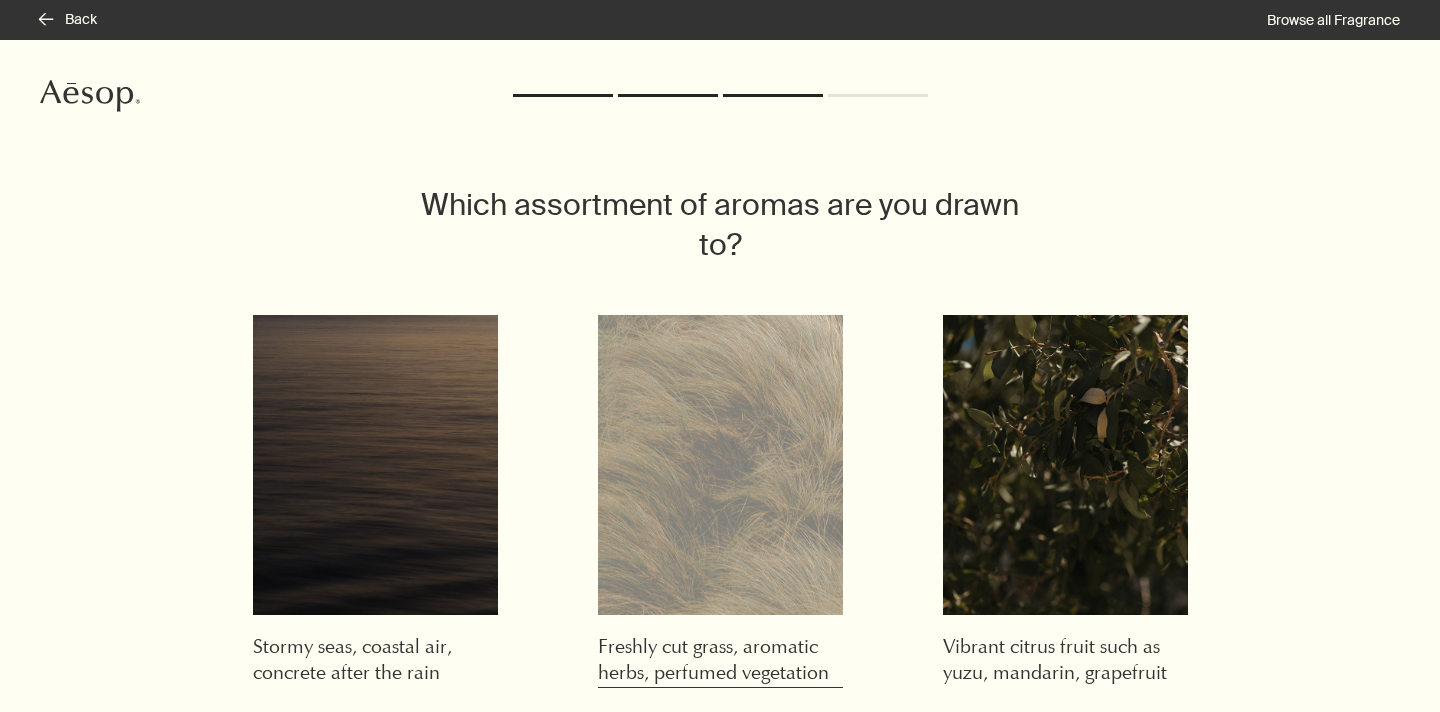 click at bounding box center (375, 465) 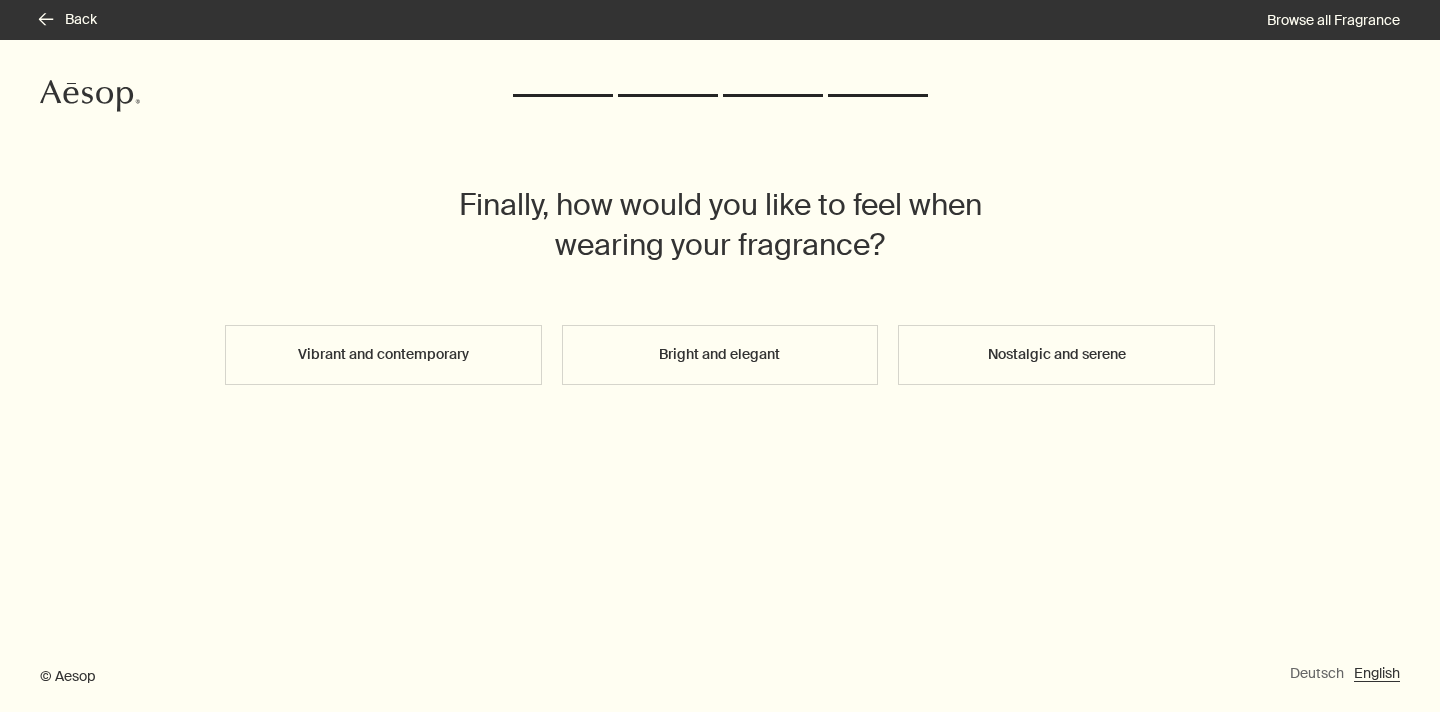 click on "Bright and elegant" at bounding box center (720, 355) 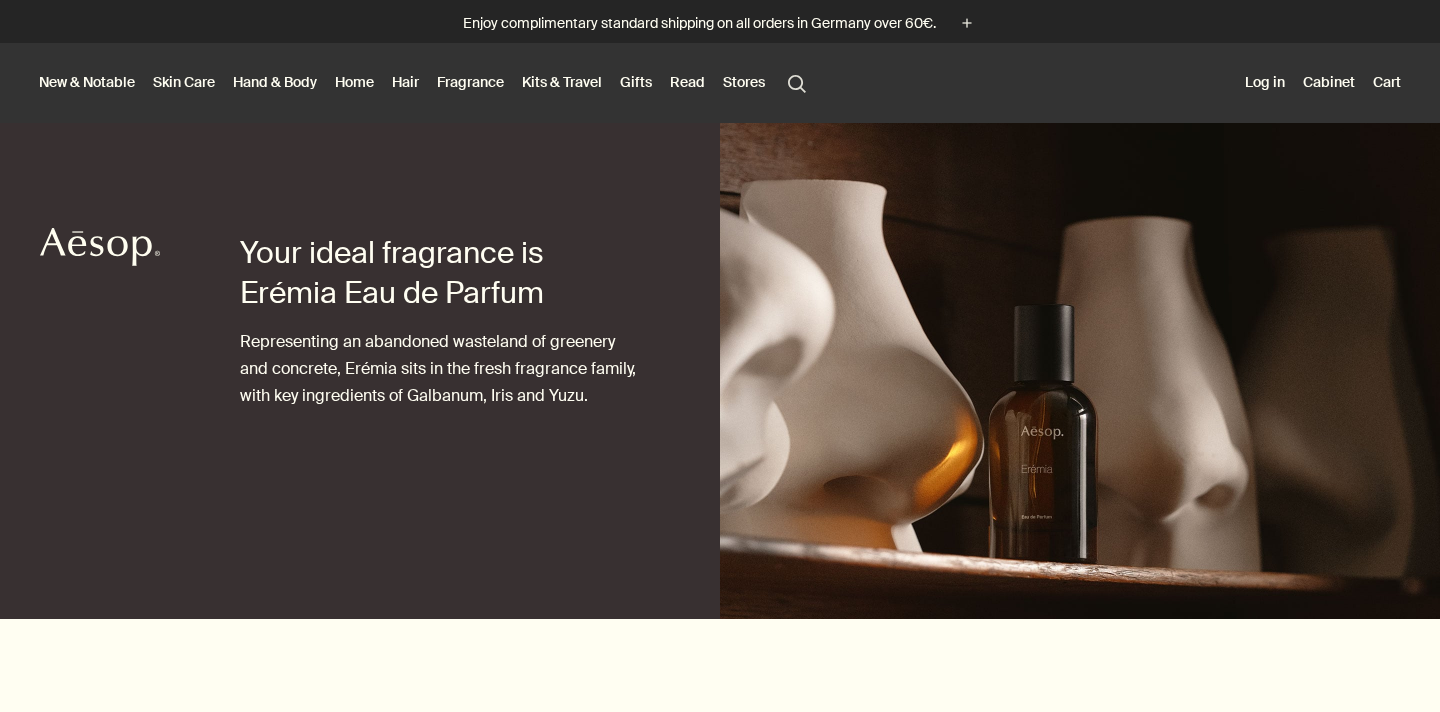 scroll, scrollTop: 0, scrollLeft: 0, axis: both 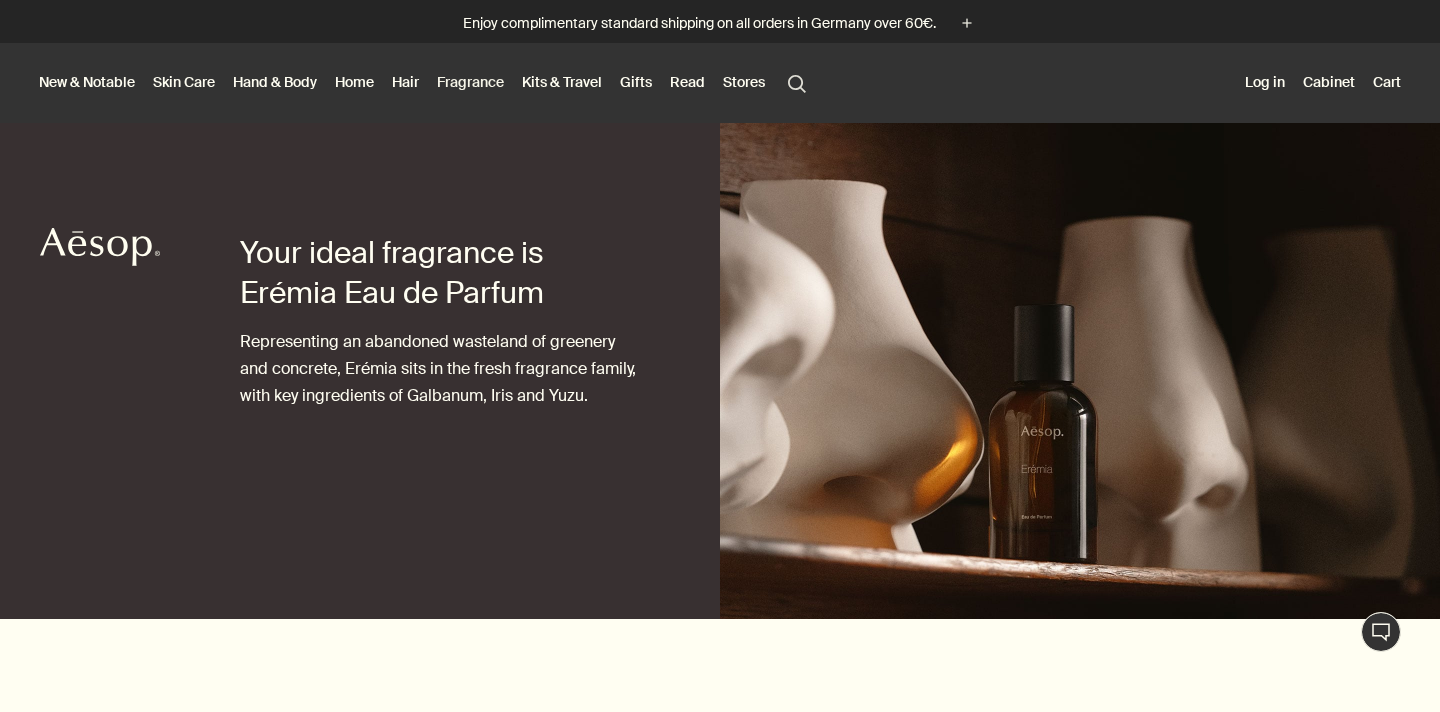 click on "Fragrance" at bounding box center (470, 82) 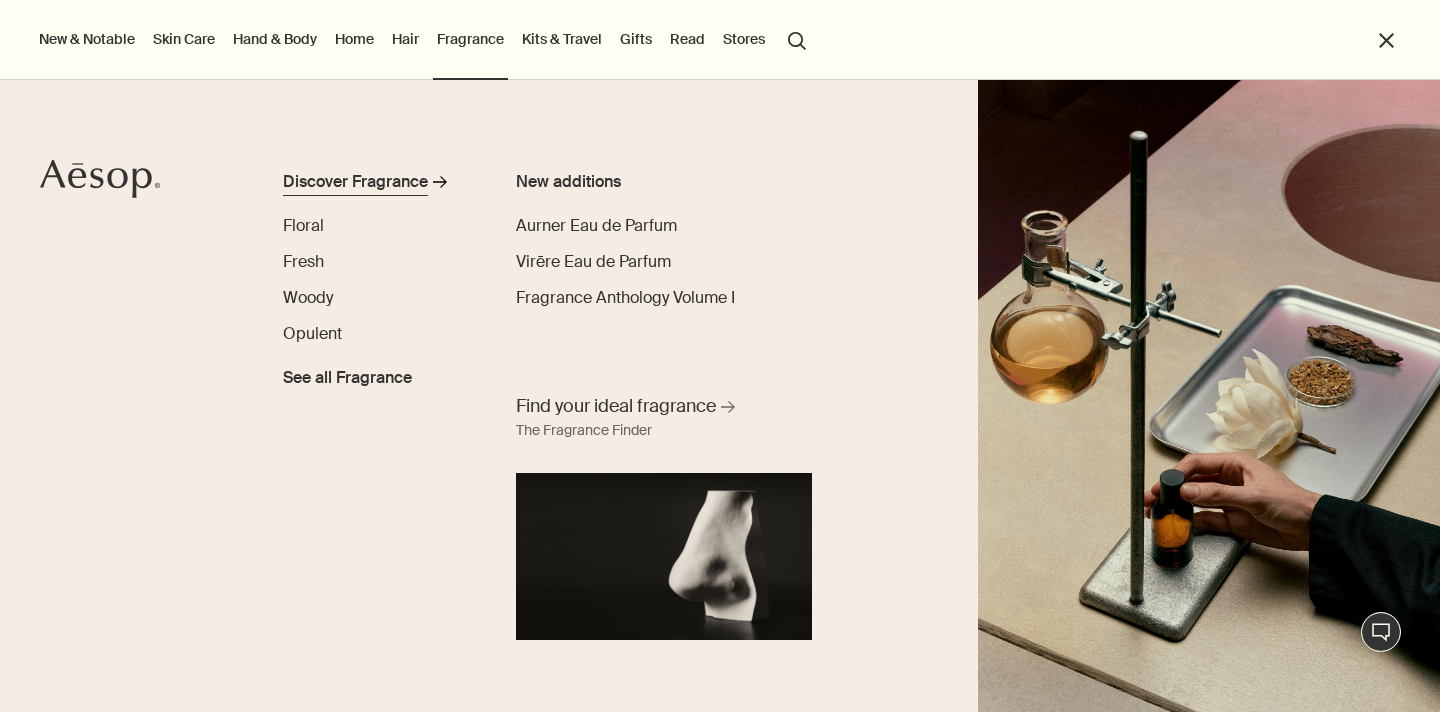 click on "Discover Fragrance" at bounding box center [355, 182] 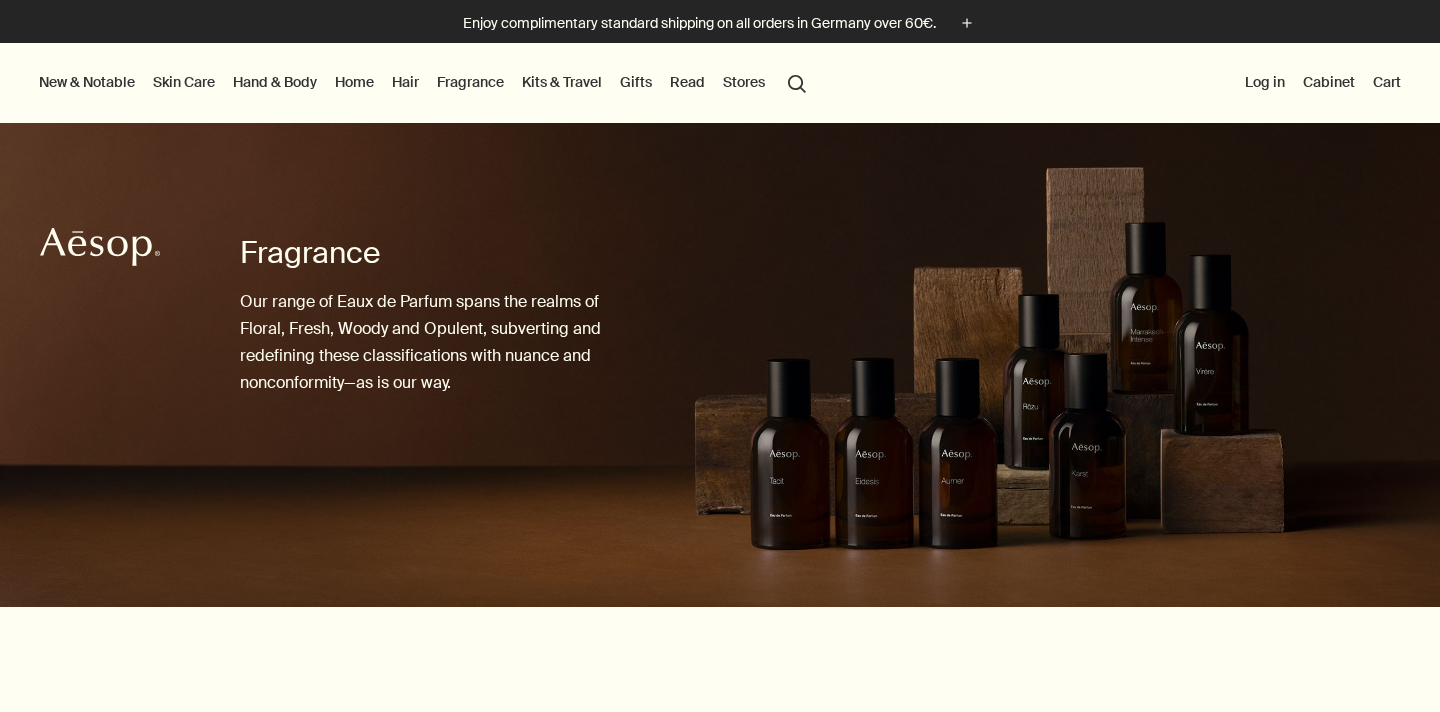 scroll, scrollTop: 0, scrollLeft: 0, axis: both 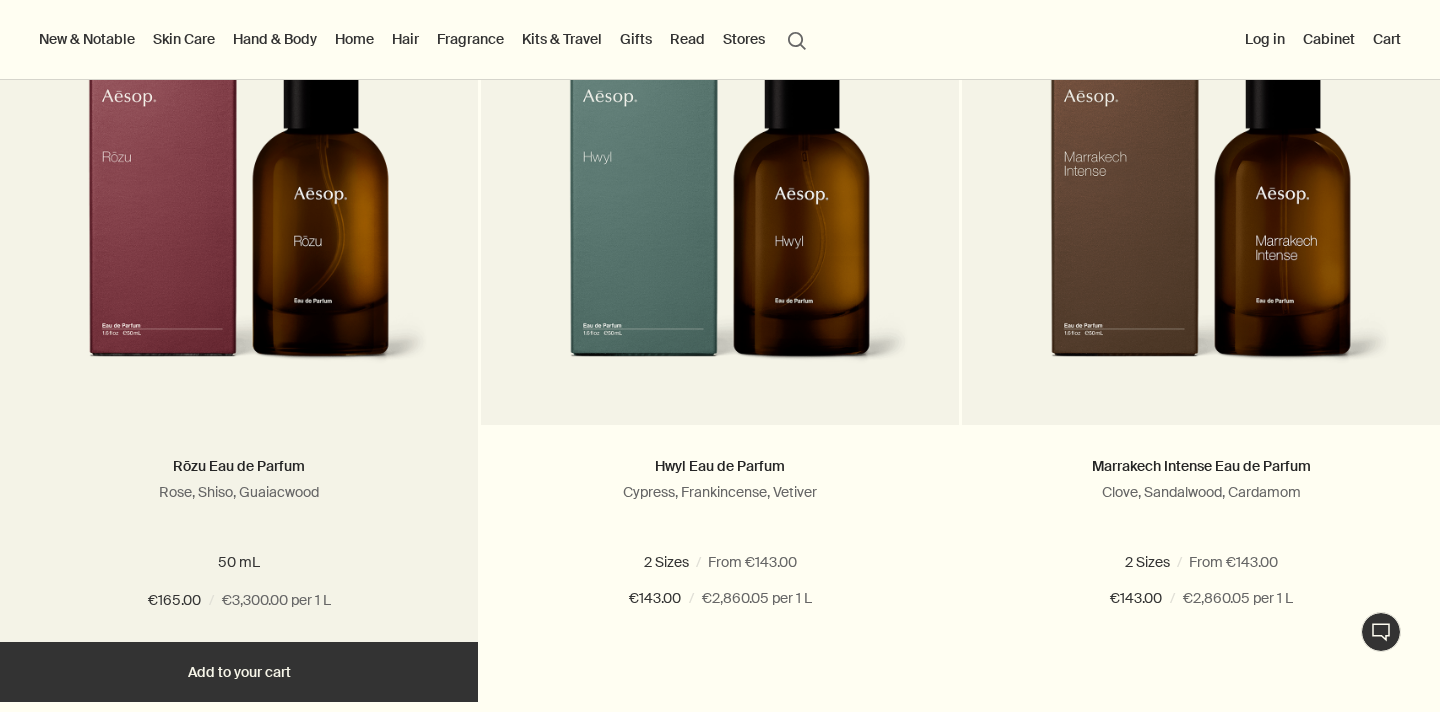 click at bounding box center (238, 210) 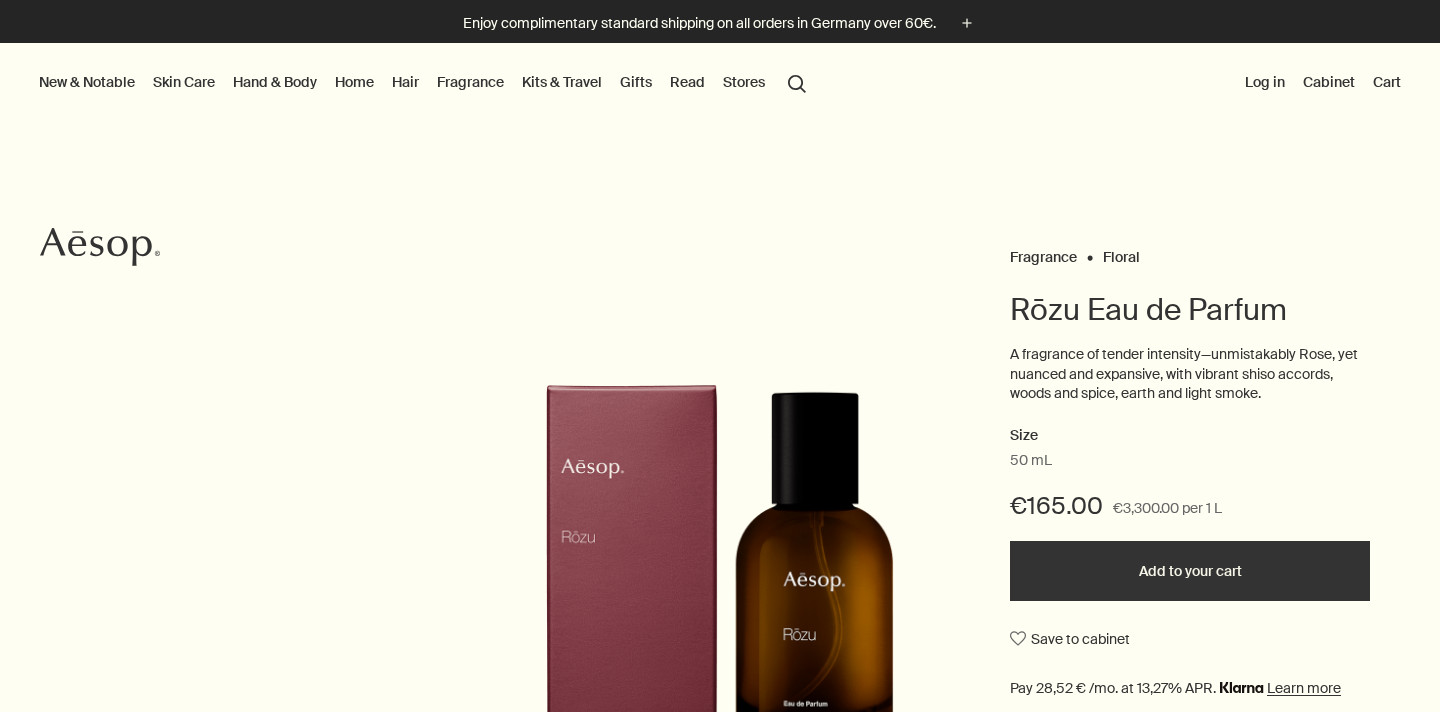 scroll, scrollTop: 0, scrollLeft: 0, axis: both 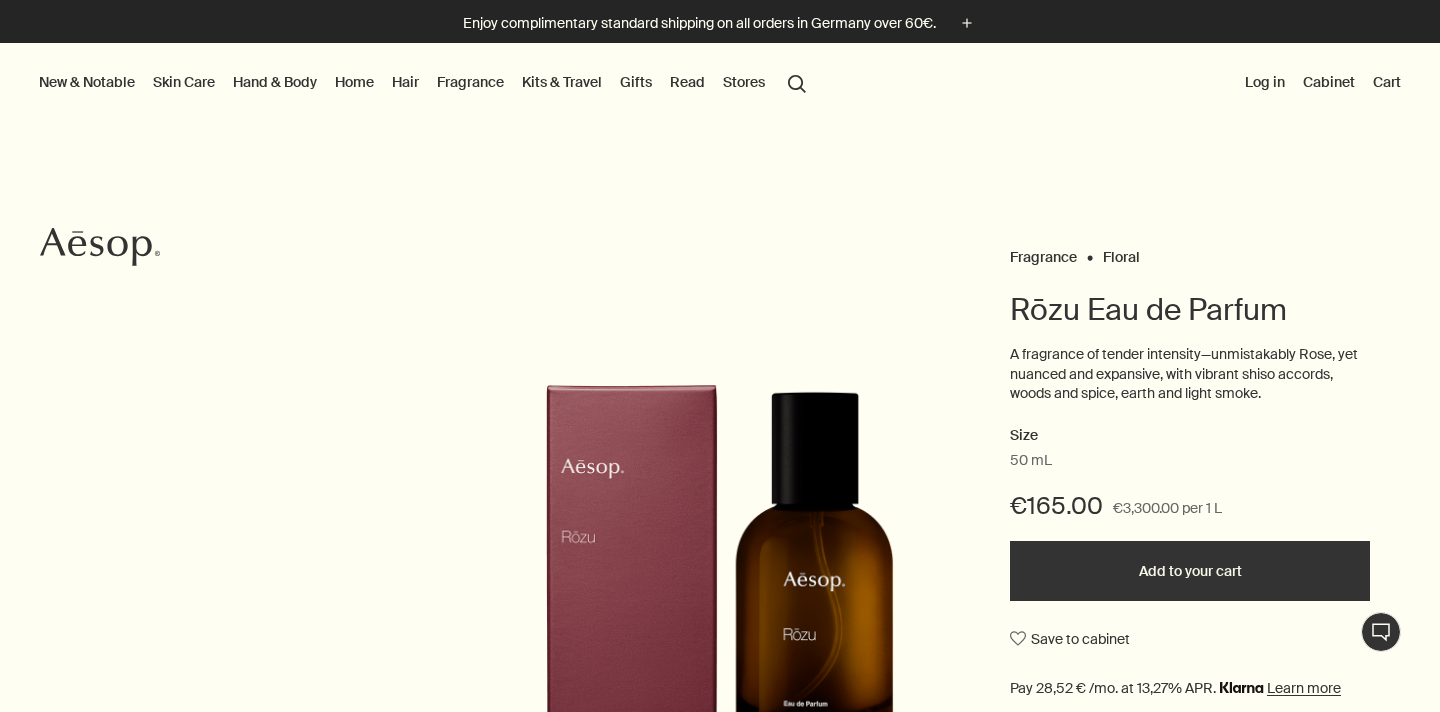 click on "Fragrance" at bounding box center (470, 82) 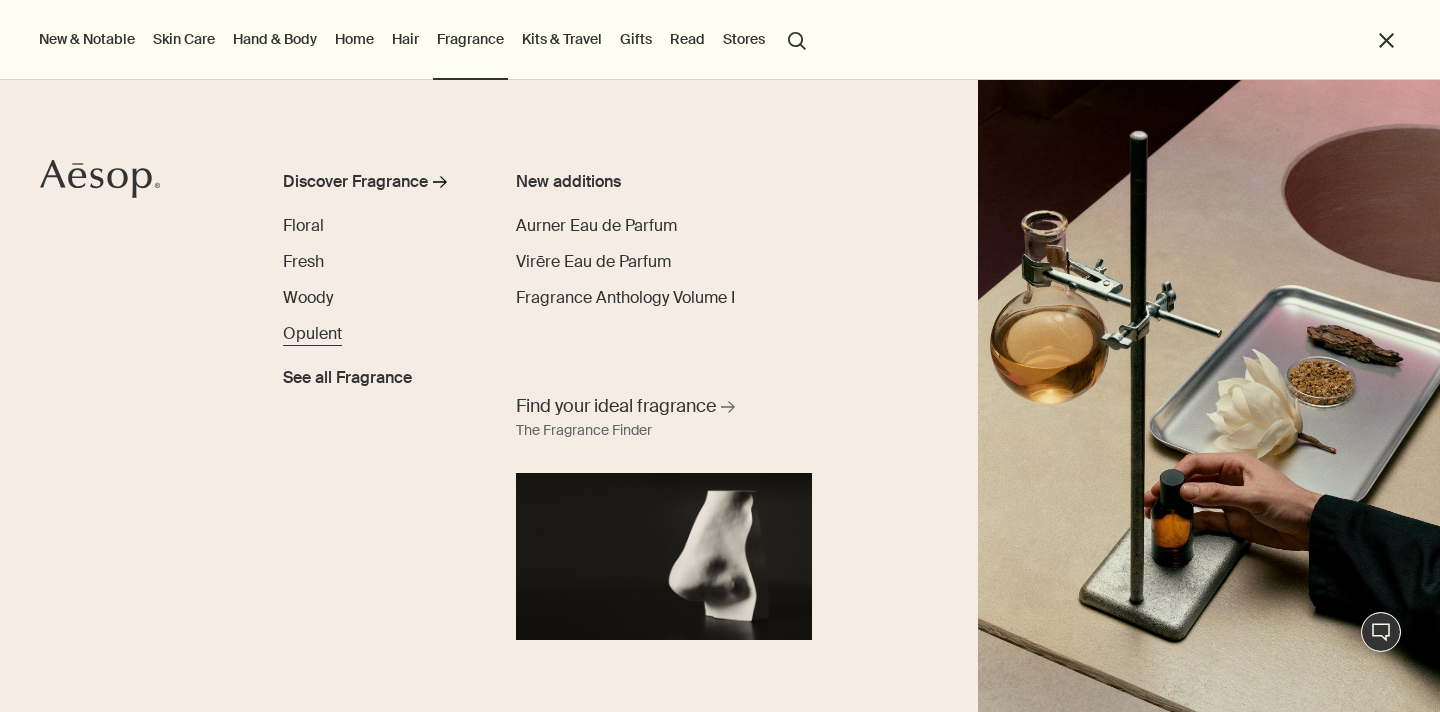 click on "Opulent" at bounding box center [312, 333] 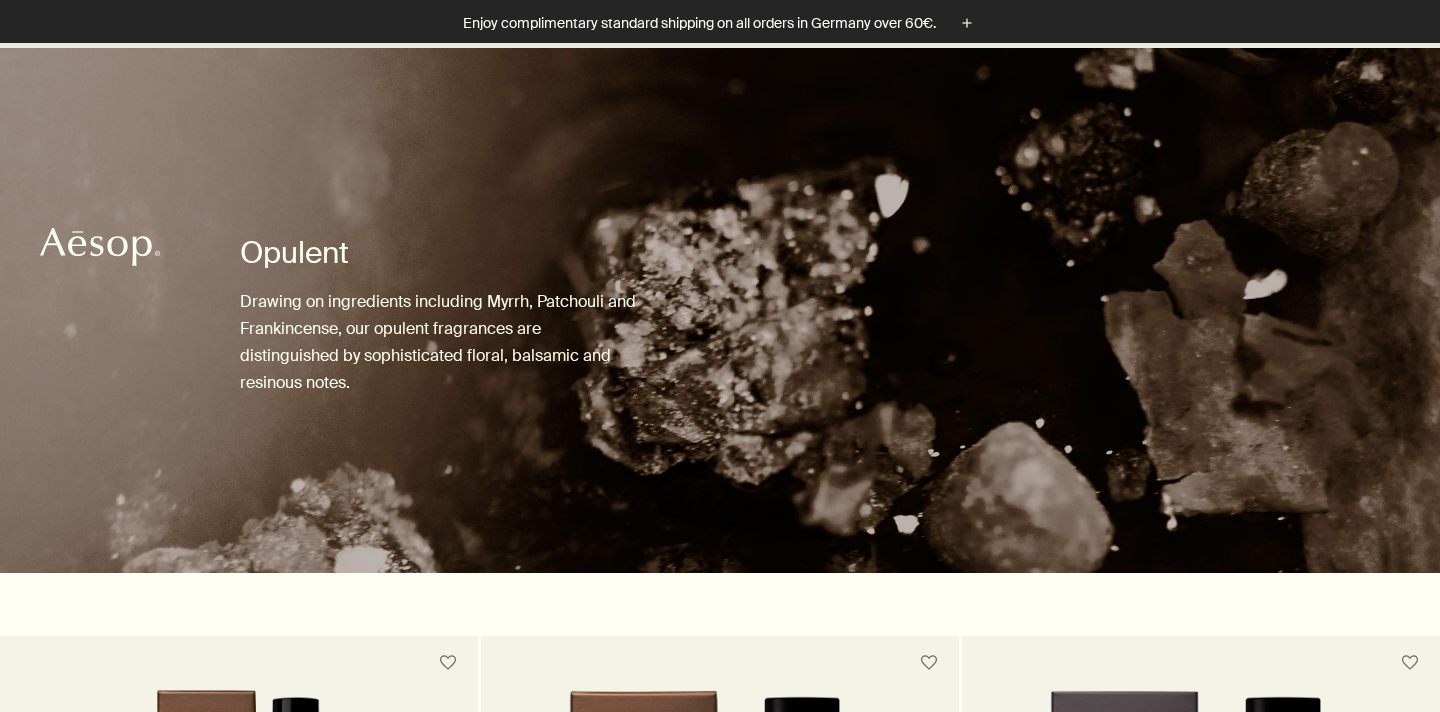scroll, scrollTop: 647, scrollLeft: 0, axis: vertical 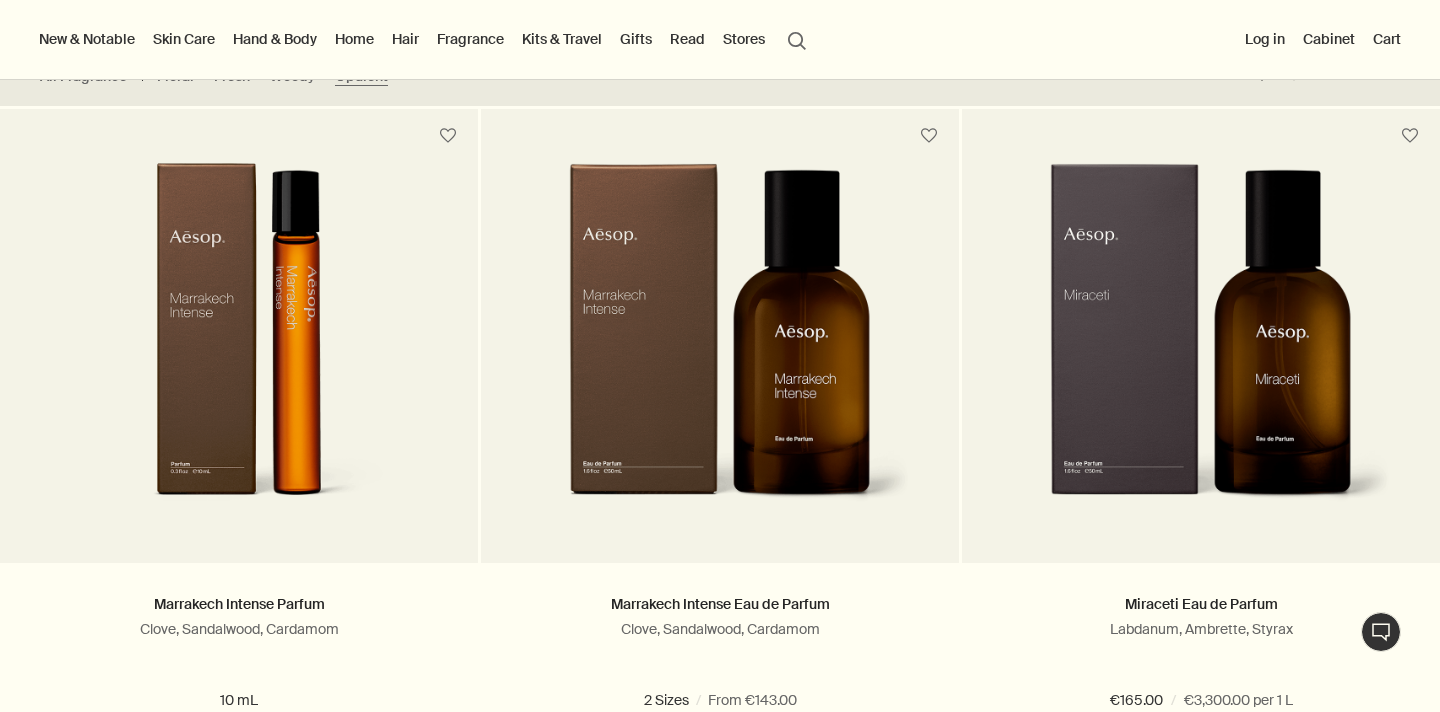 click on "Fragrance" at bounding box center [470, 39] 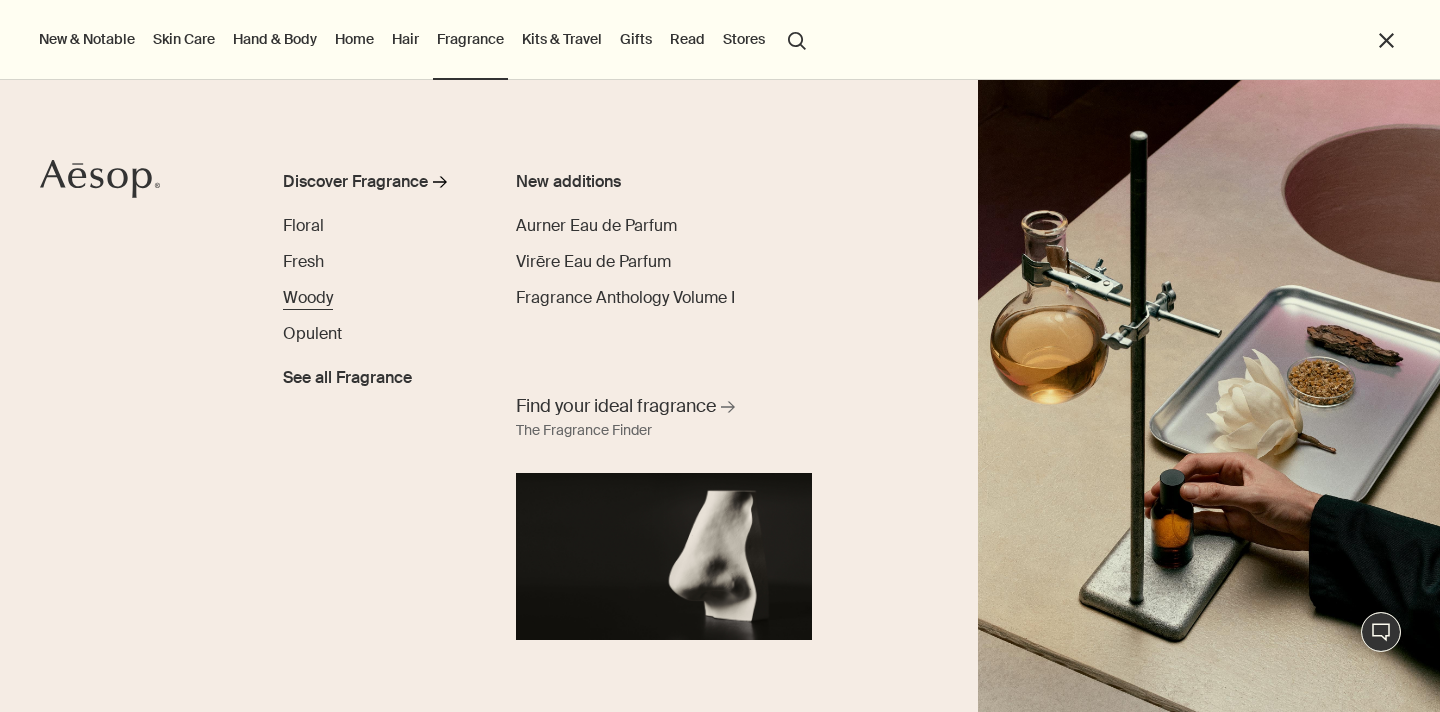 click on "Woody" at bounding box center [308, 297] 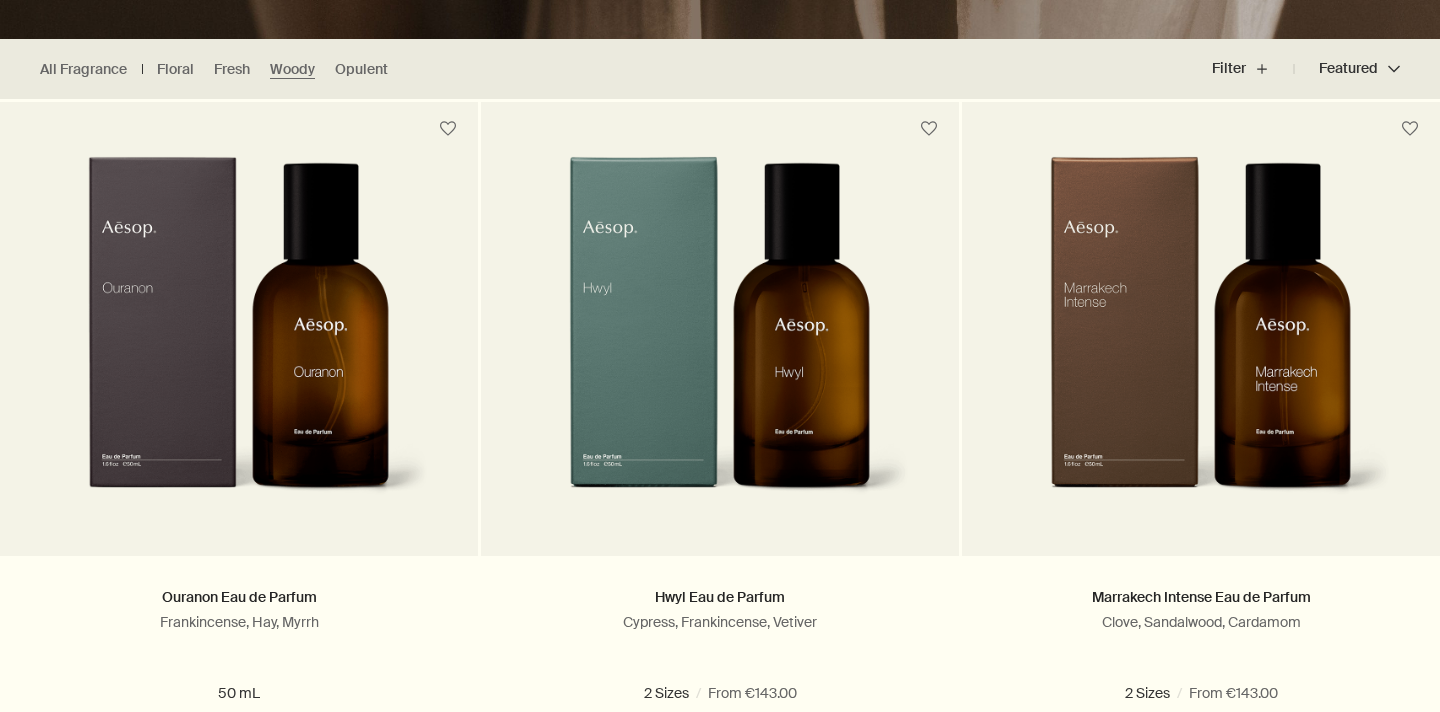 scroll, scrollTop: 534, scrollLeft: 0, axis: vertical 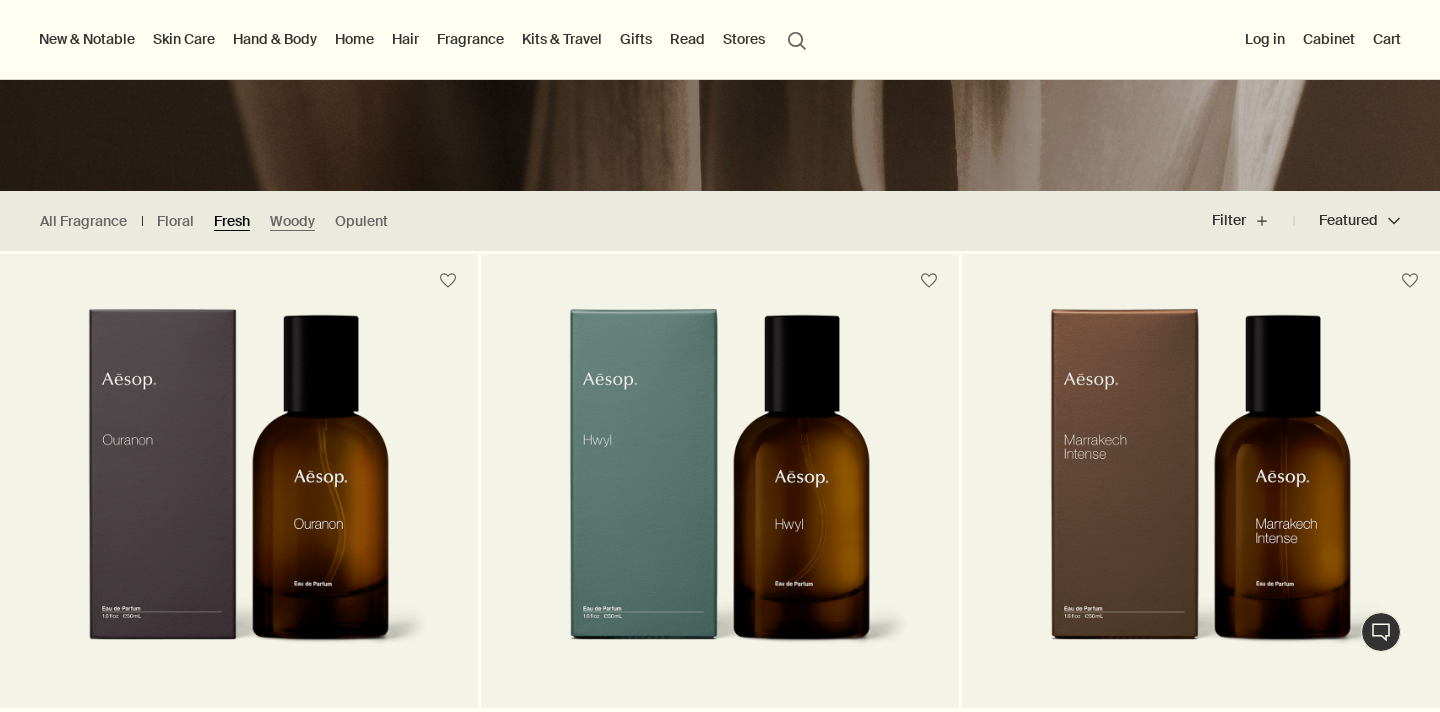 click on "Fresh" at bounding box center (232, 221) 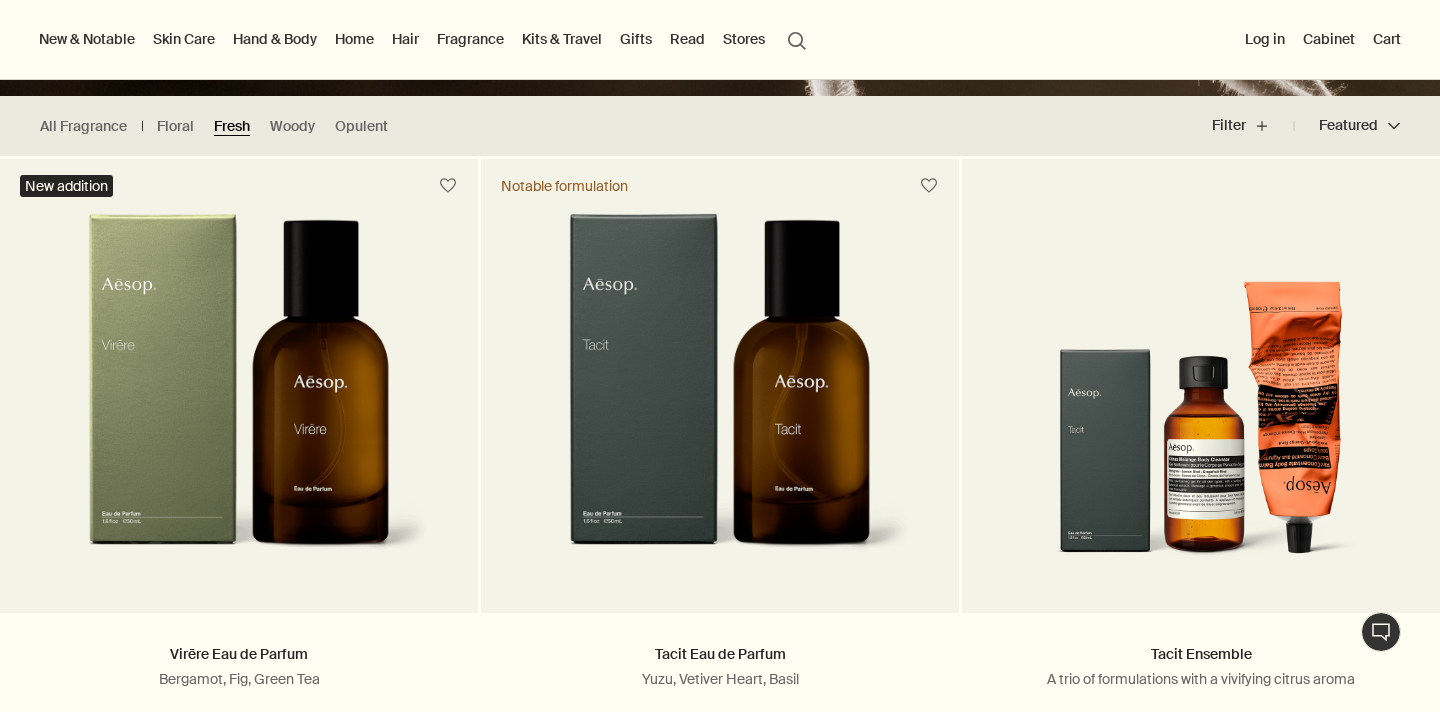 scroll, scrollTop: 473, scrollLeft: 0, axis: vertical 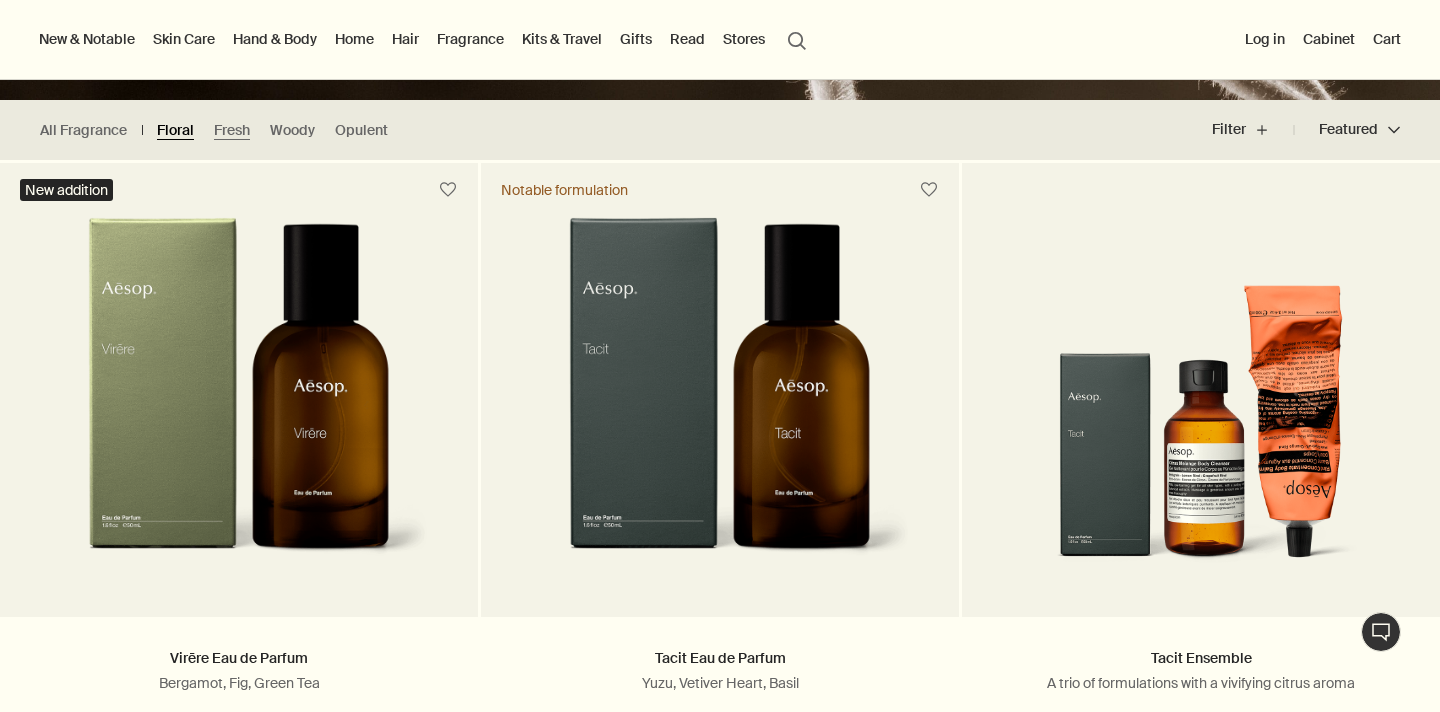 click on "Floral" at bounding box center [175, 130] 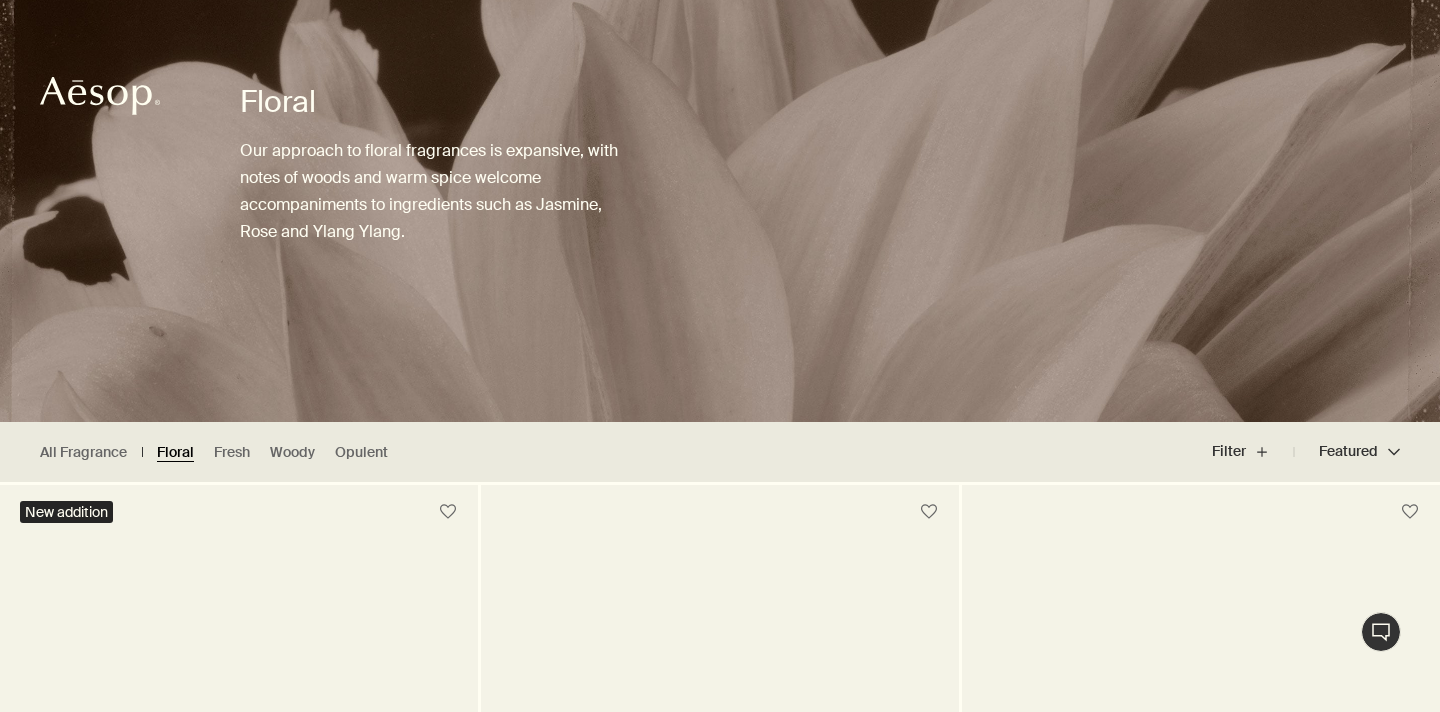 scroll, scrollTop: 0, scrollLeft: 0, axis: both 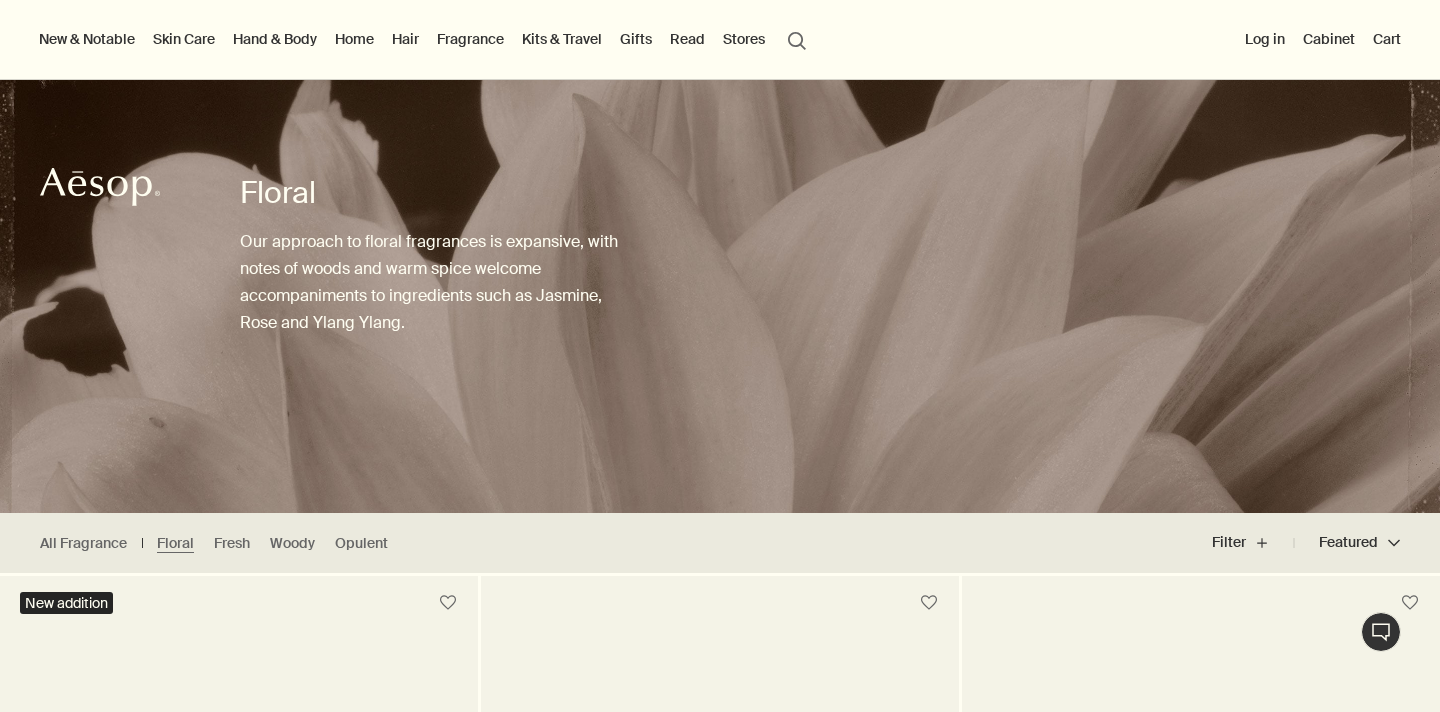 click on "Fragrance" at bounding box center (470, 39) 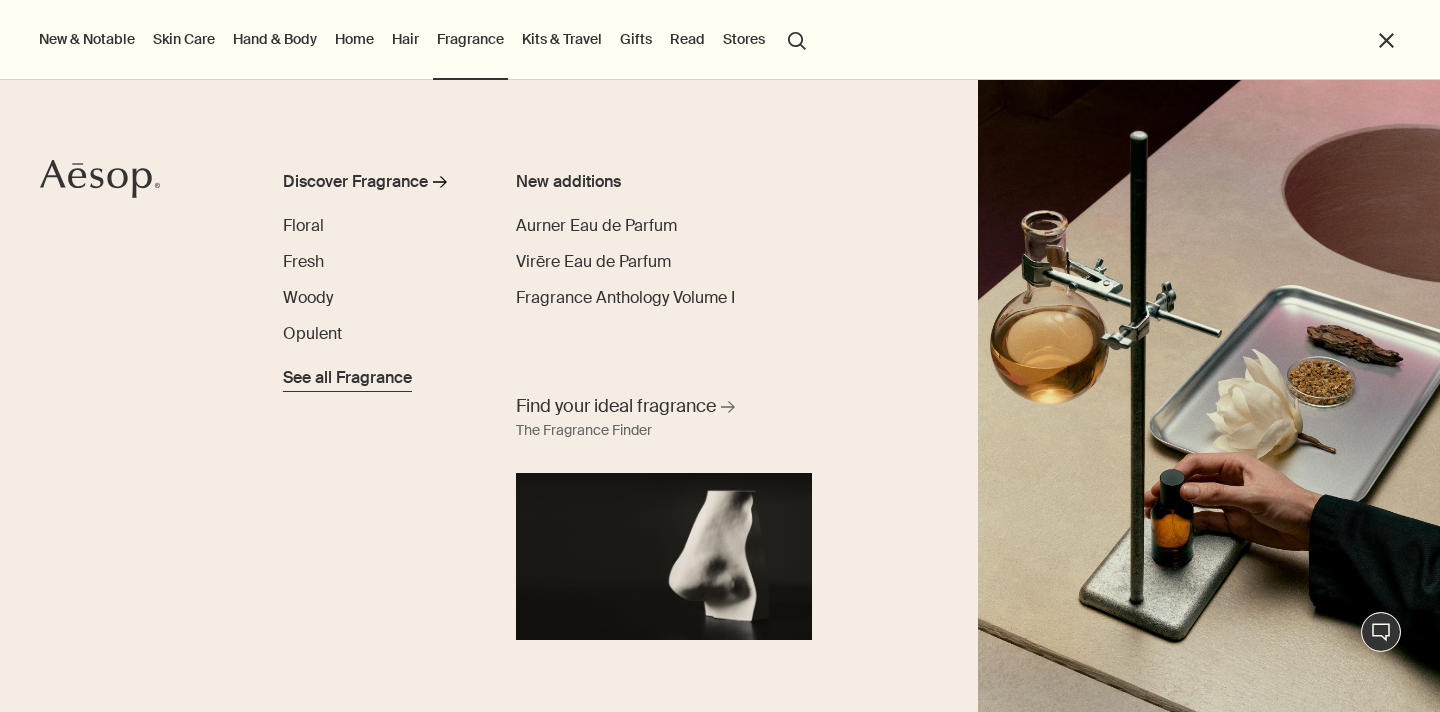 click on "See all Fragrance" at bounding box center [347, 378] 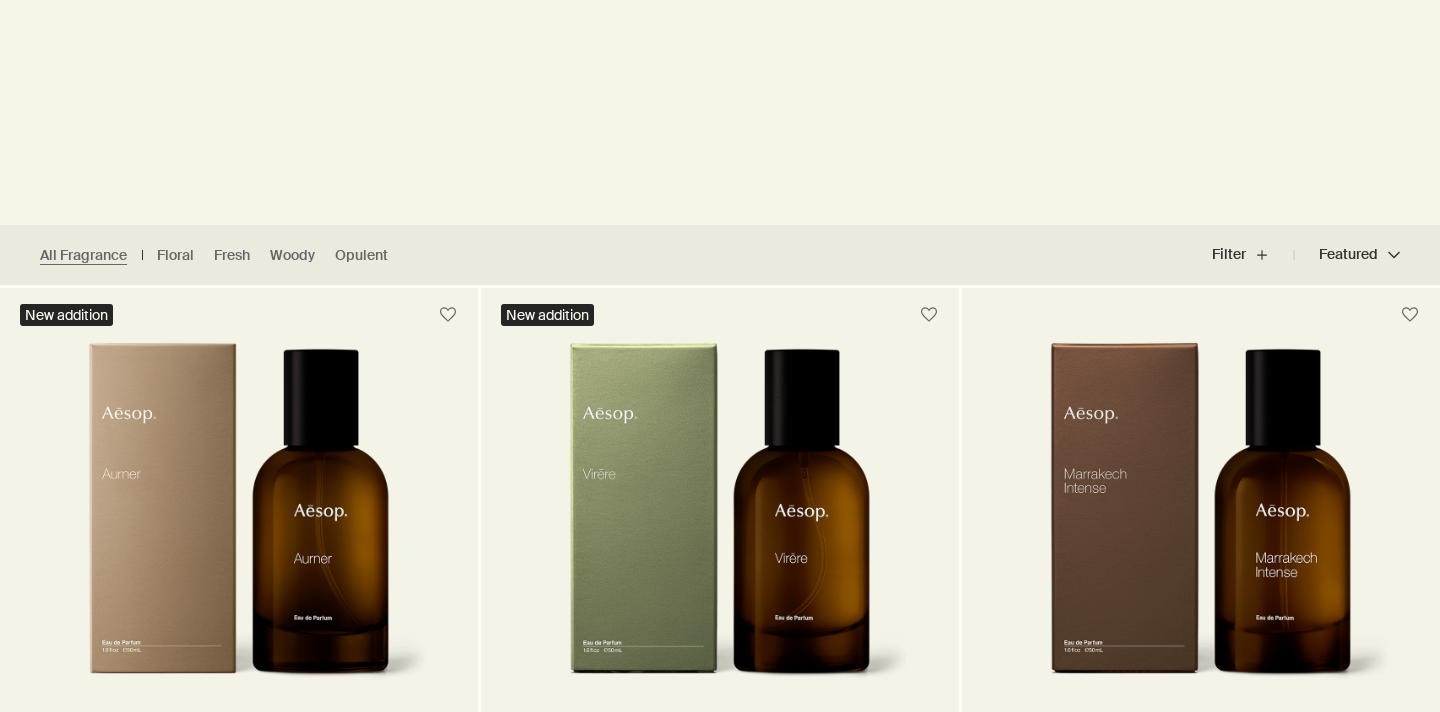 scroll, scrollTop: 0, scrollLeft: 0, axis: both 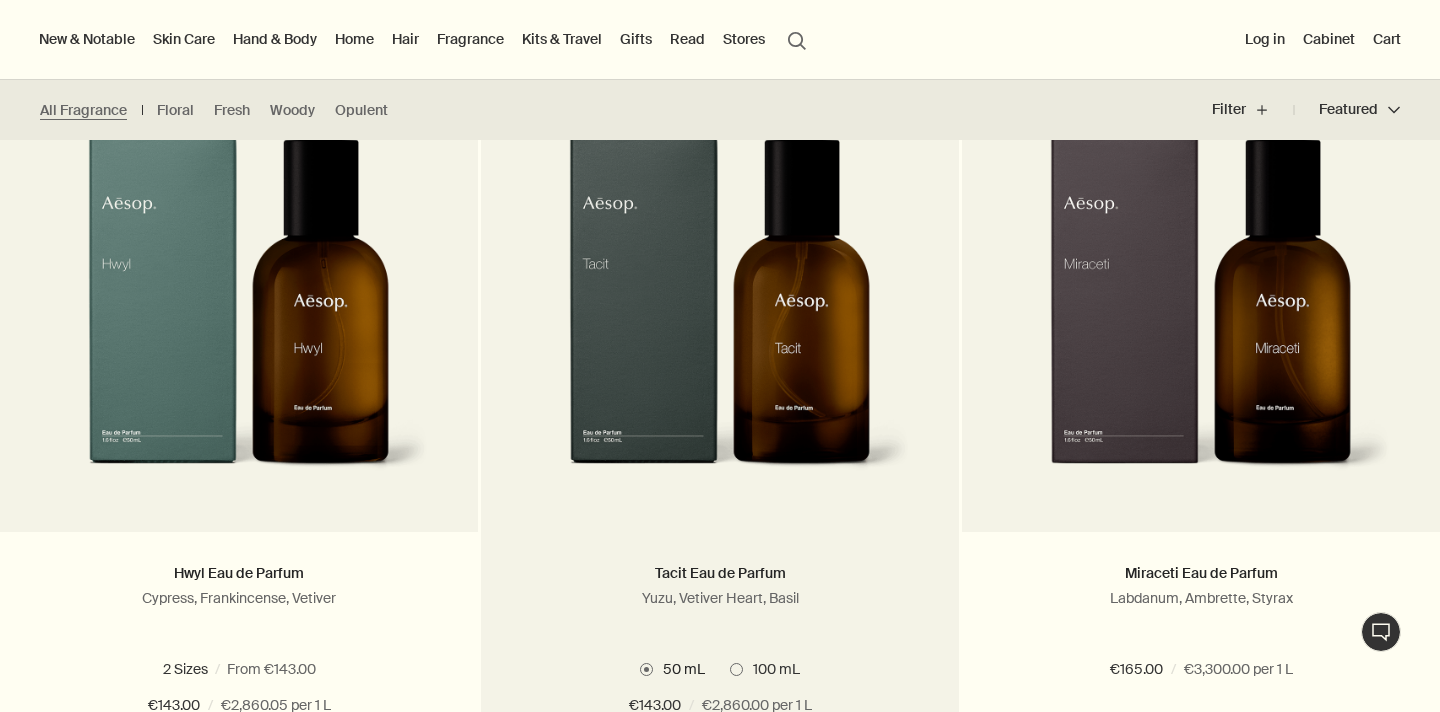 click at bounding box center (719, 317) 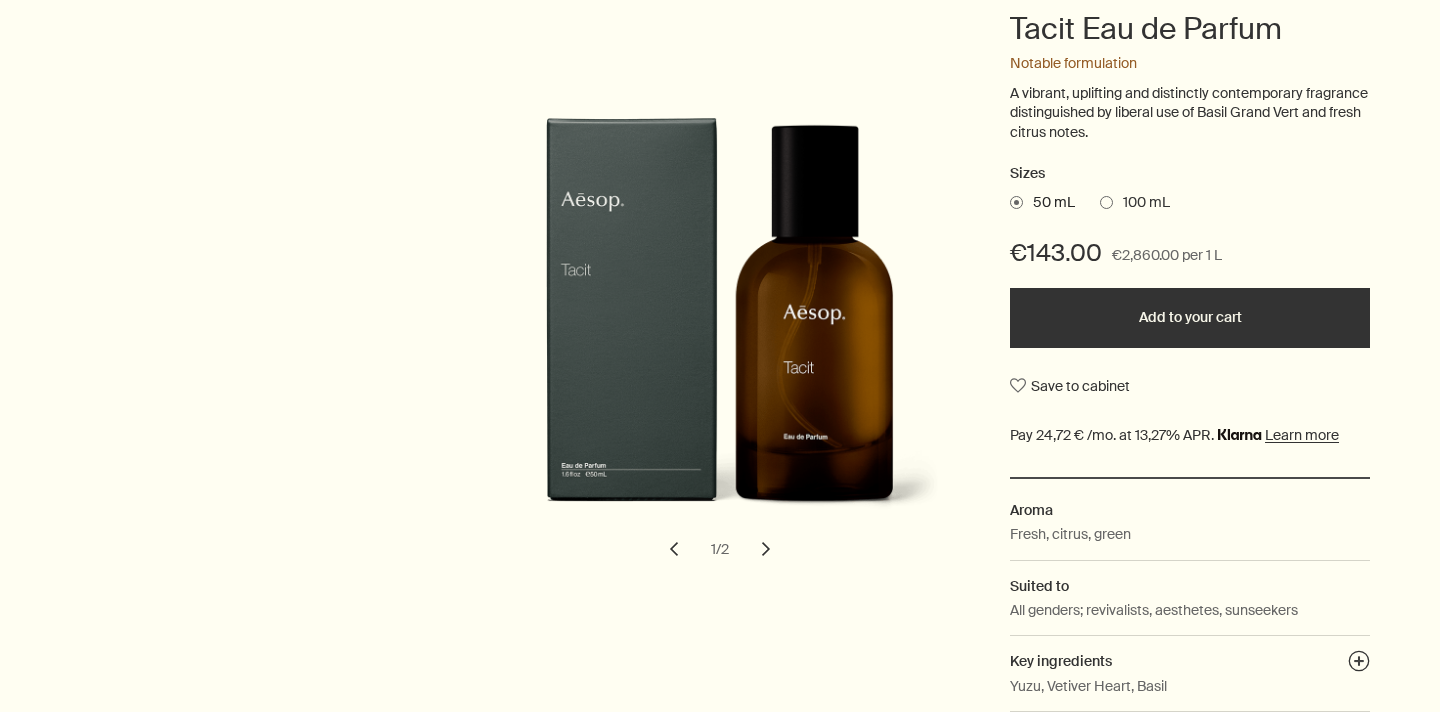 scroll, scrollTop: 0, scrollLeft: 0, axis: both 